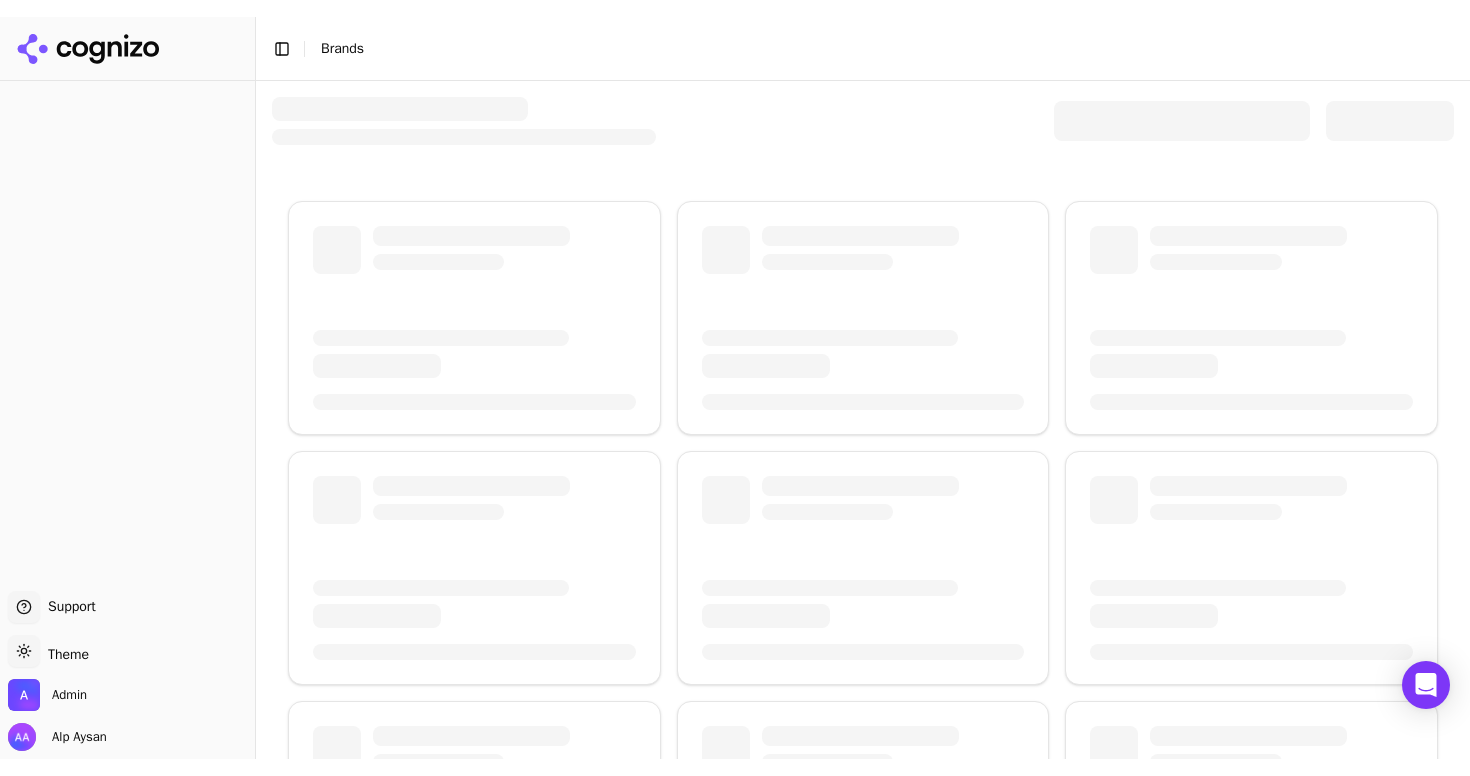 scroll, scrollTop: 0, scrollLeft: 0, axis: both 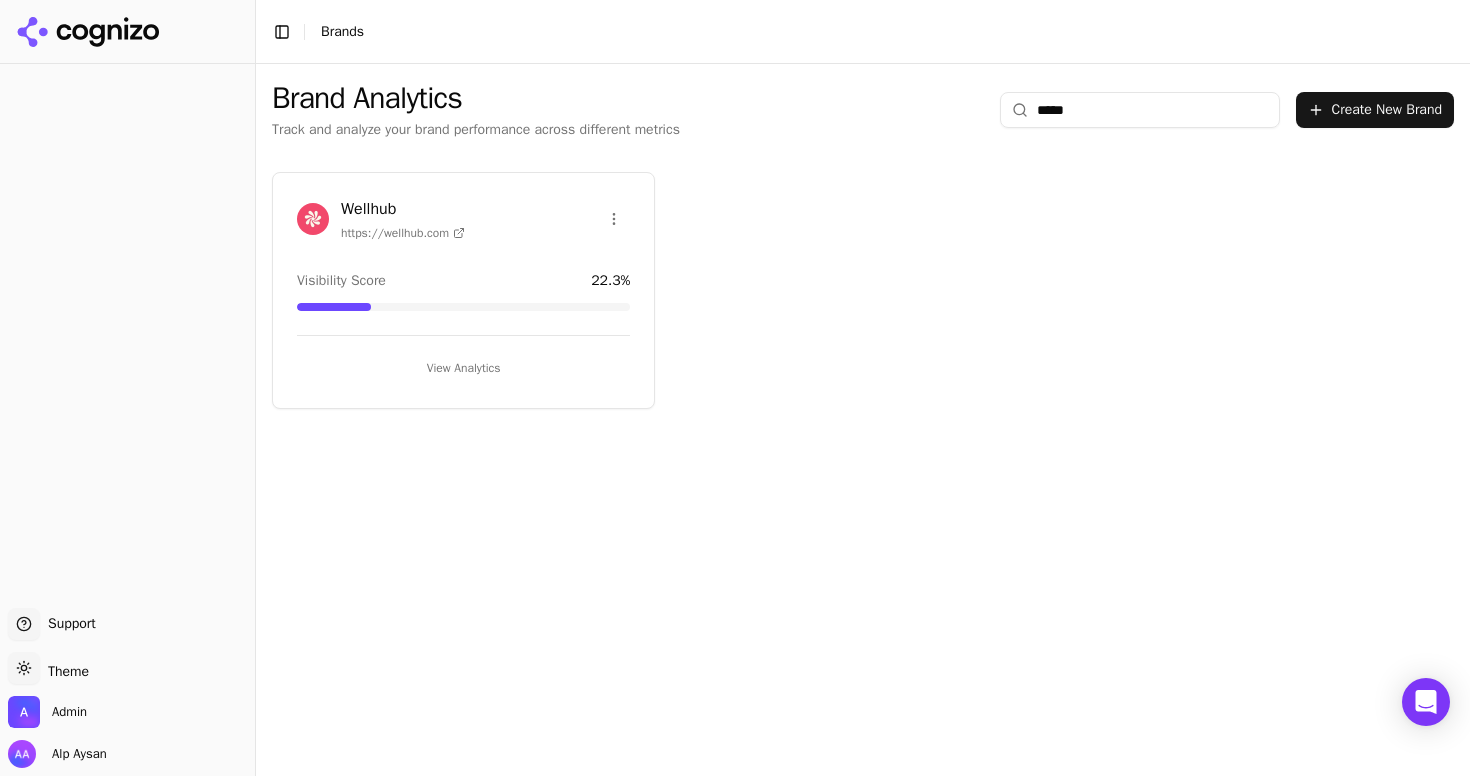 type on "*****" 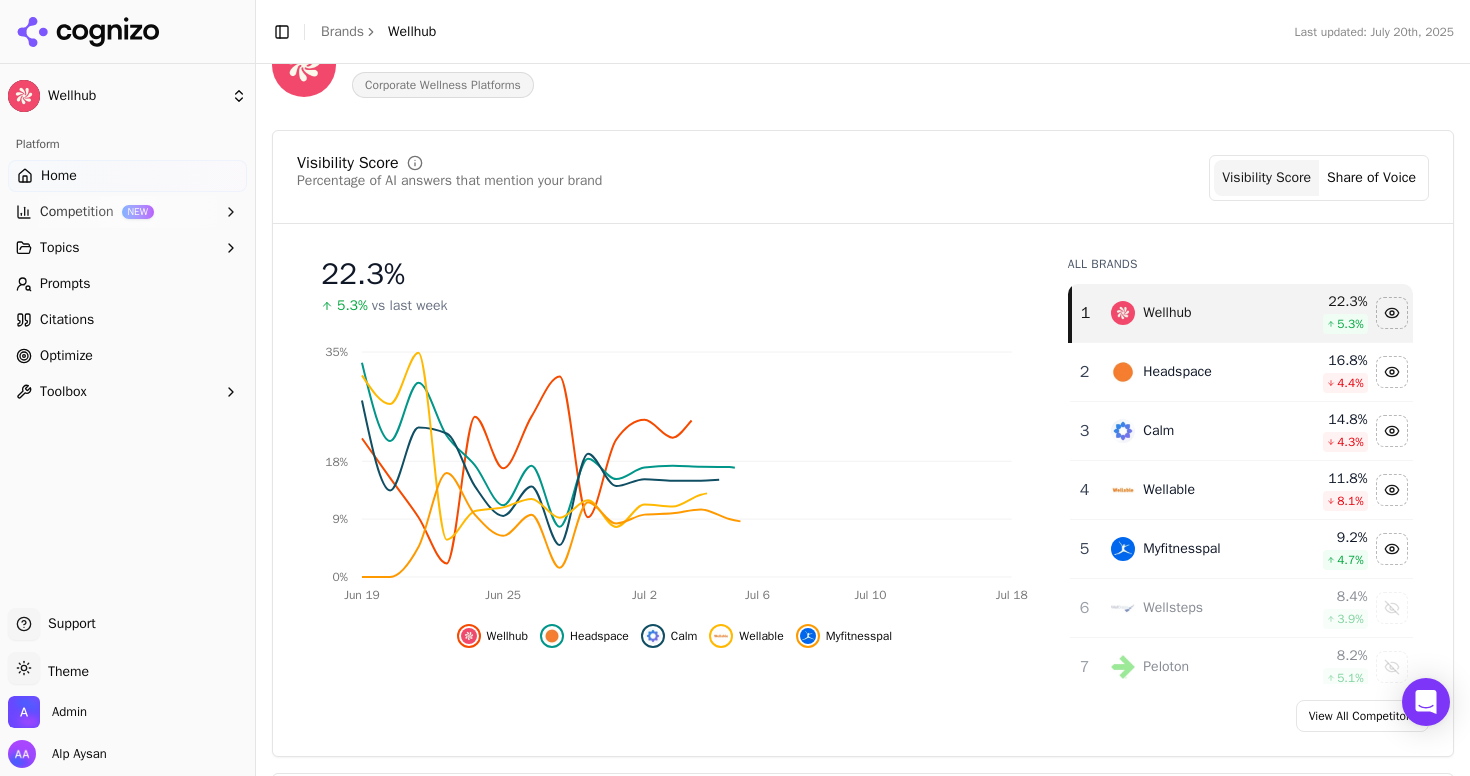 scroll, scrollTop: 127, scrollLeft: 0, axis: vertical 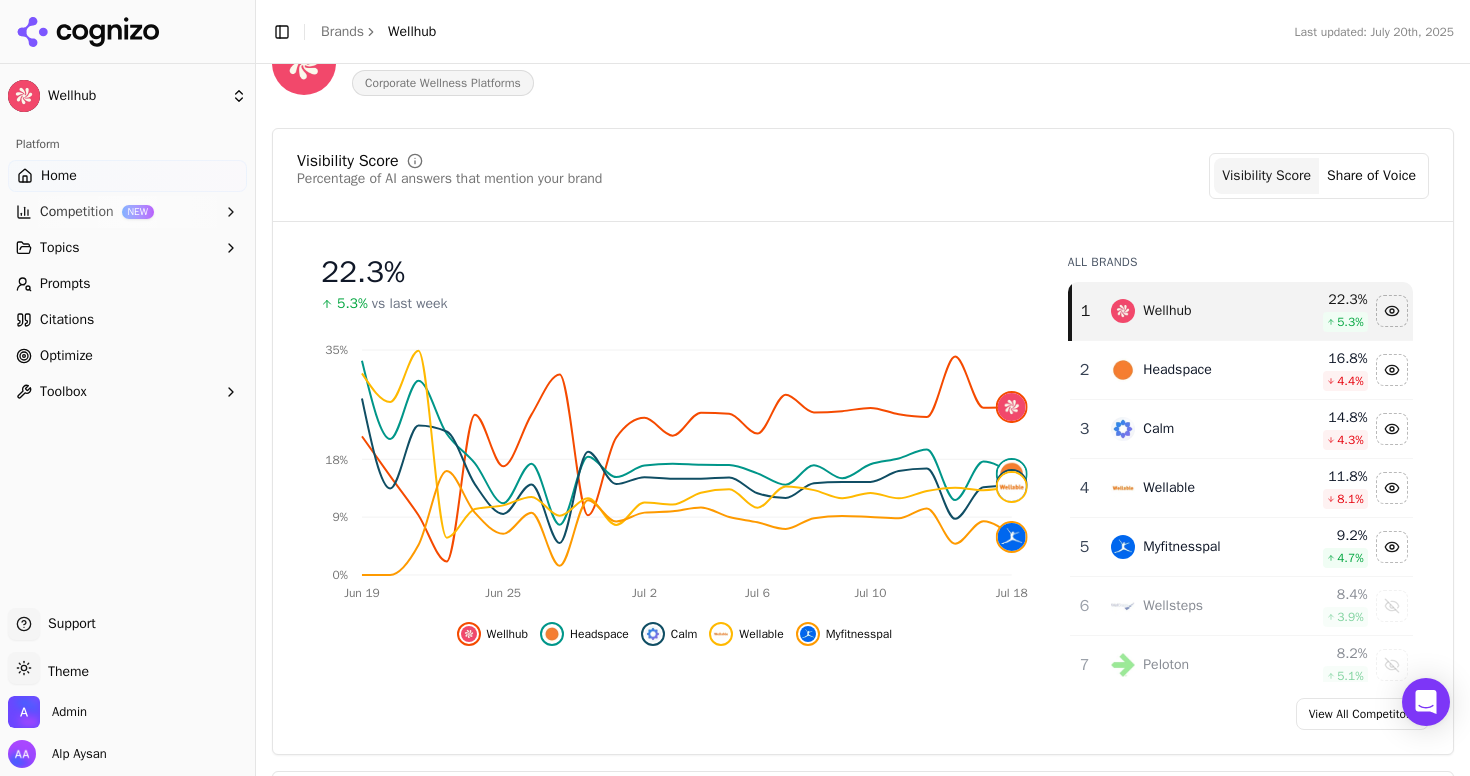 click on "Prompts" at bounding box center (127, 284) 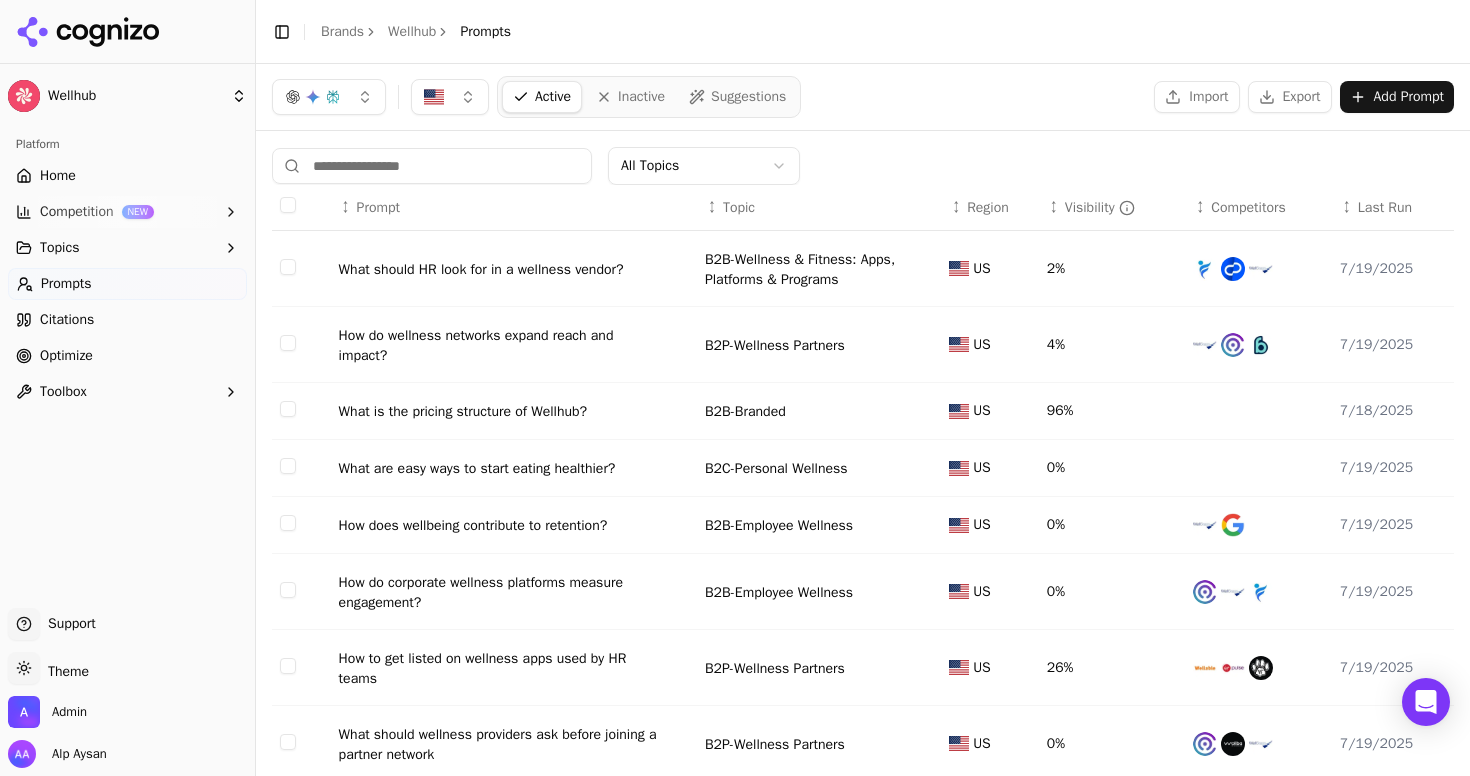 scroll, scrollTop: 202, scrollLeft: 0, axis: vertical 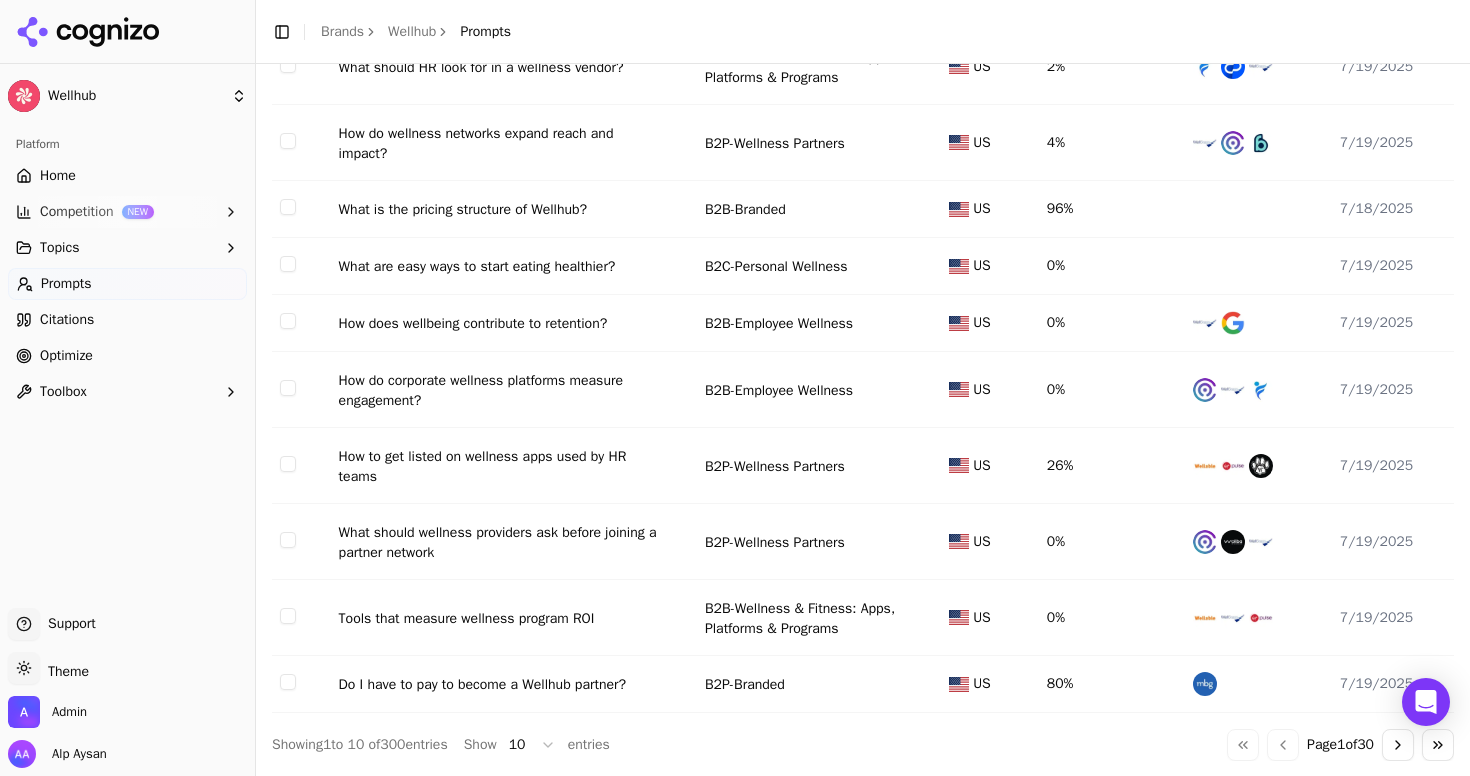 click on "Go to next page" at bounding box center [1398, 745] 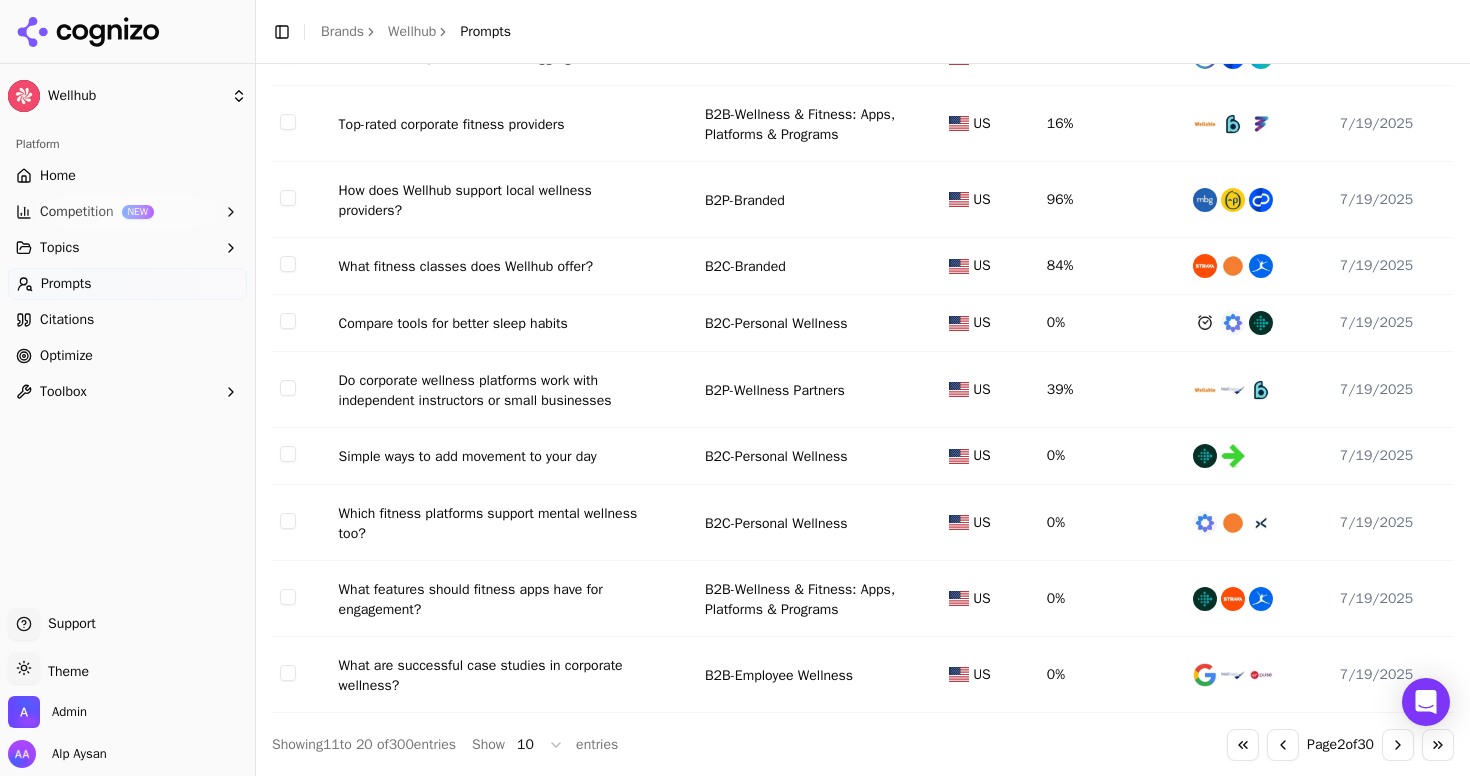 click on "Go to next page" at bounding box center [1398, 745] 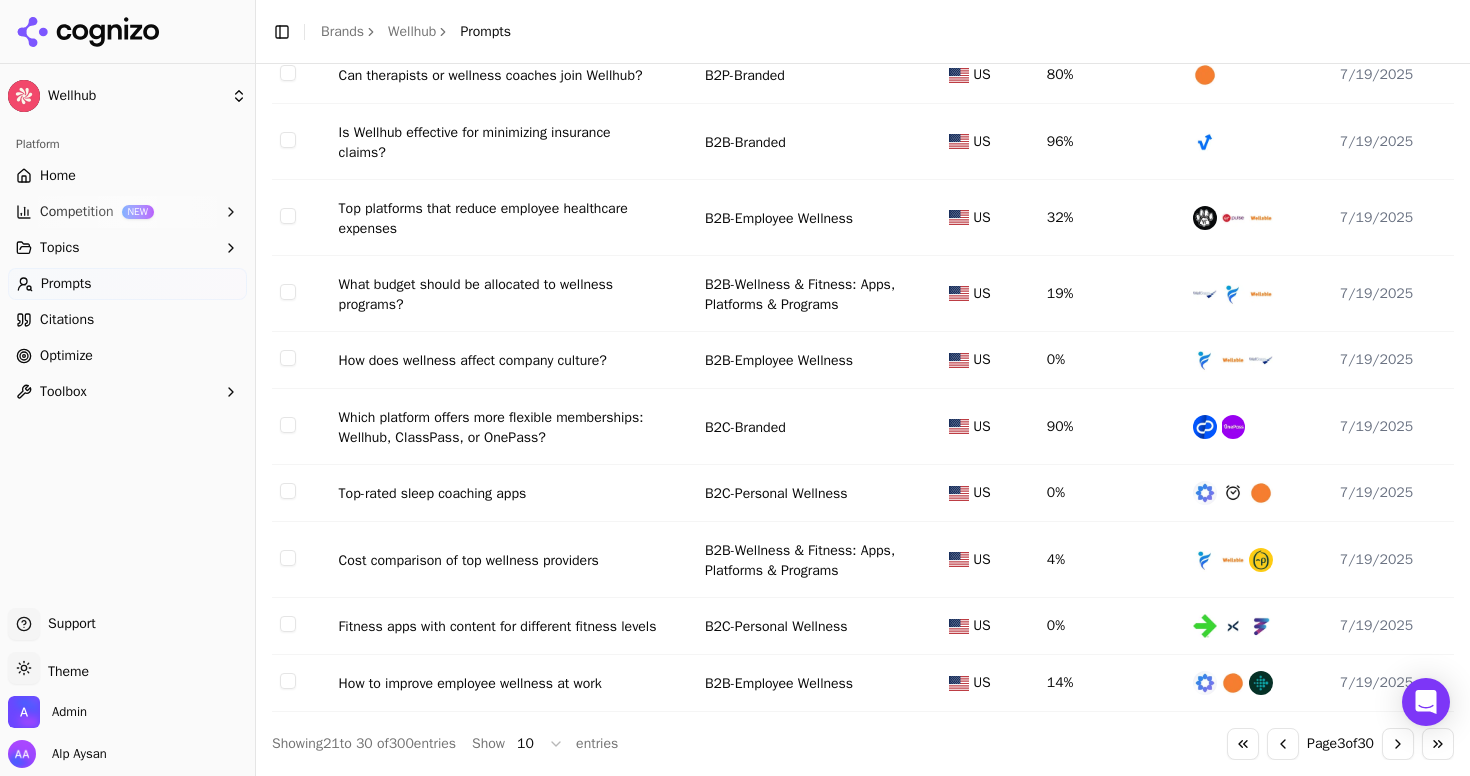 click on "↕ Prompt  ↕ Topic  ↕ Region  ↕ Visibility  ↕ Competitors  ↕ Last Run Can therapists or wellness coaches join Wellhub? B2P-Branded US 80% 7/19/2025 Is Wellhub effective for minimizing insurance claims? B2B-Branded US 96% 7/19/2025 Top platforms that reduce employee healthcare expenses B2B-Employee Wellness US 32% 7/19/2025 What budget should be allocated to wellness programs? B2B-Wellness & Fitness: Apps, Platforms & Programs US 19% 7/19/2025 How does wellness affect company culture? B2B-Employee Wellness US 0% 7/19/2025 Which platform offers more flexible memberships: Wellhub, ClassPass, or OnePass? B2C-Branded US 90% 7/19/2025 Top-rated sleep coaching apps B2C-Personal Wellness US 0% 7/19/2025 Cost comparison of top wellness providers B2B-Wellness & Fitness: Apps, Platforms & Programs US 4% 7/19/2025 Fitness apps with content for different fitness levels B2C-Personal Wellness US 0% 7/19/2025 How to improve employee wellness at work B2B-Employee Wellness US 14% 7/19/2025 Showing  21  to   30   10" at bounding box center [863, 380] 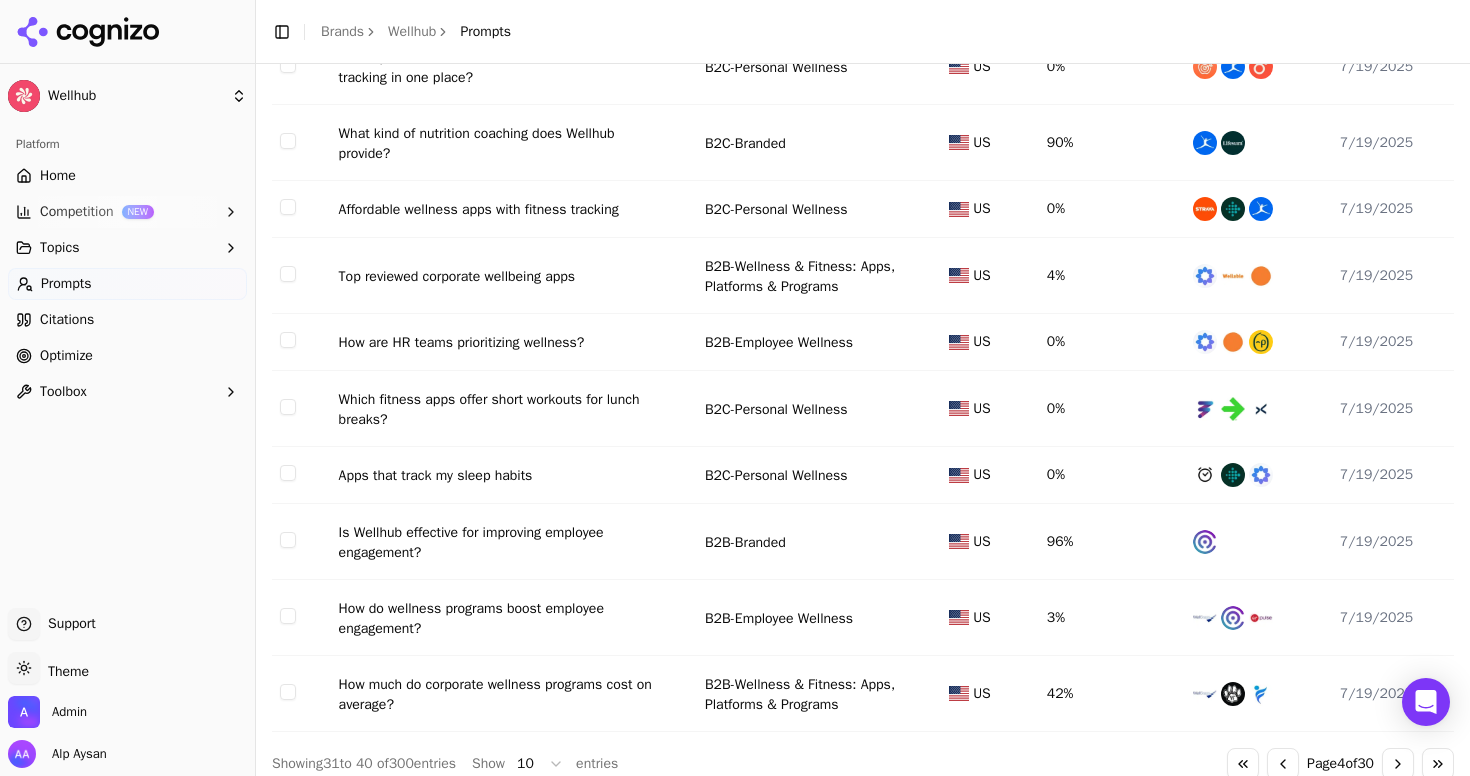 scroll, scrollTop: 221, scrollLeft: 0, axis: vertical 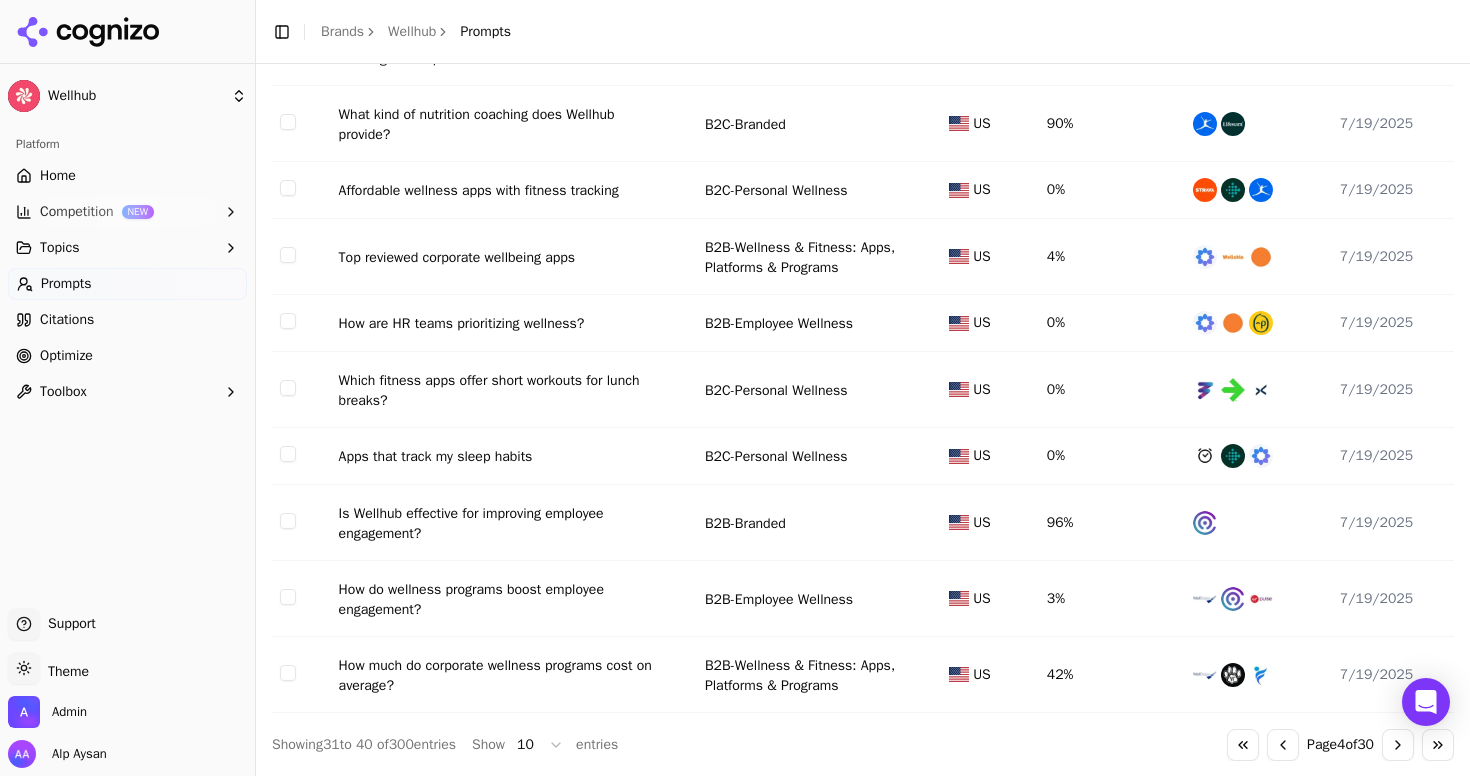 click on "Go to next page" at bounding box center [1398, 745] 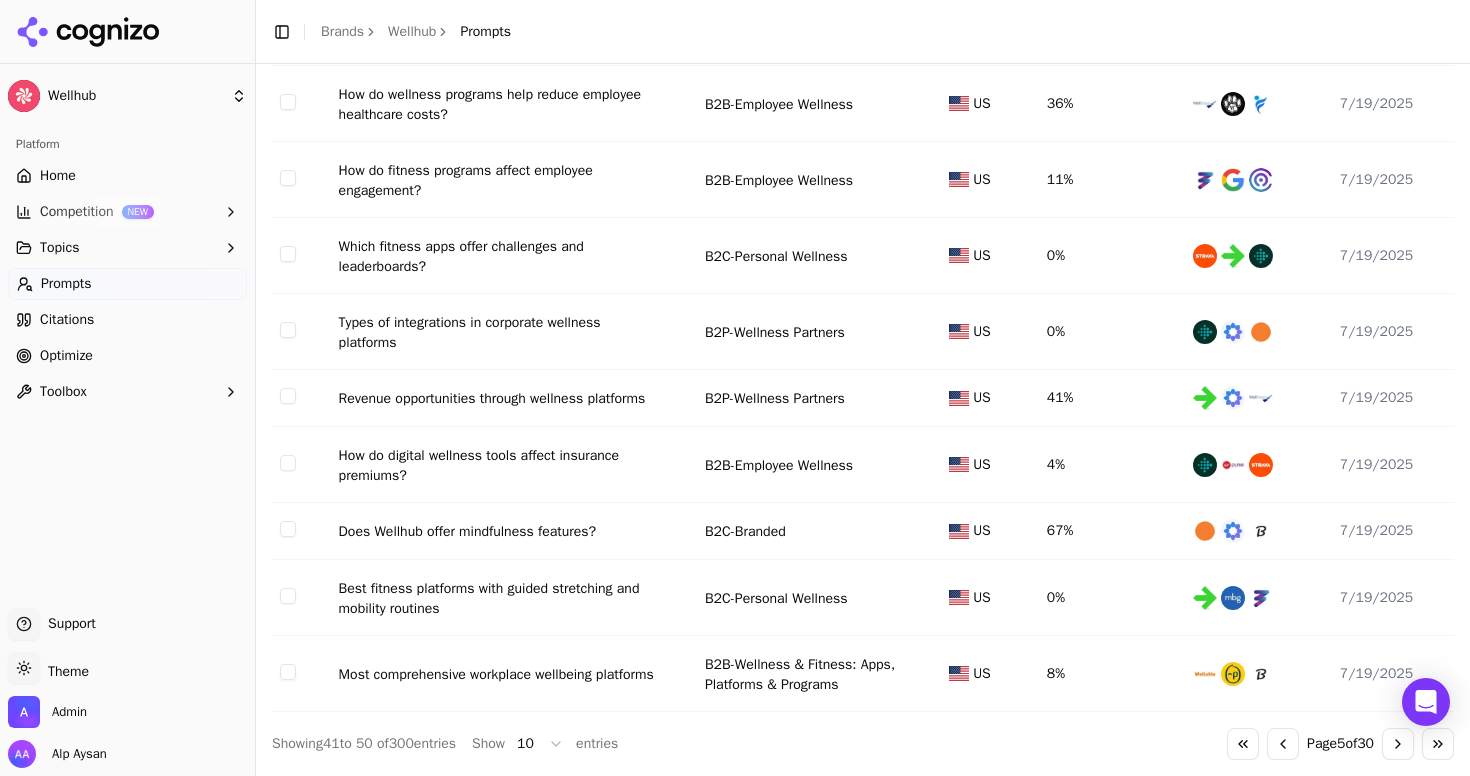 click on "Go to next page" at bounding box center (1398, 744) 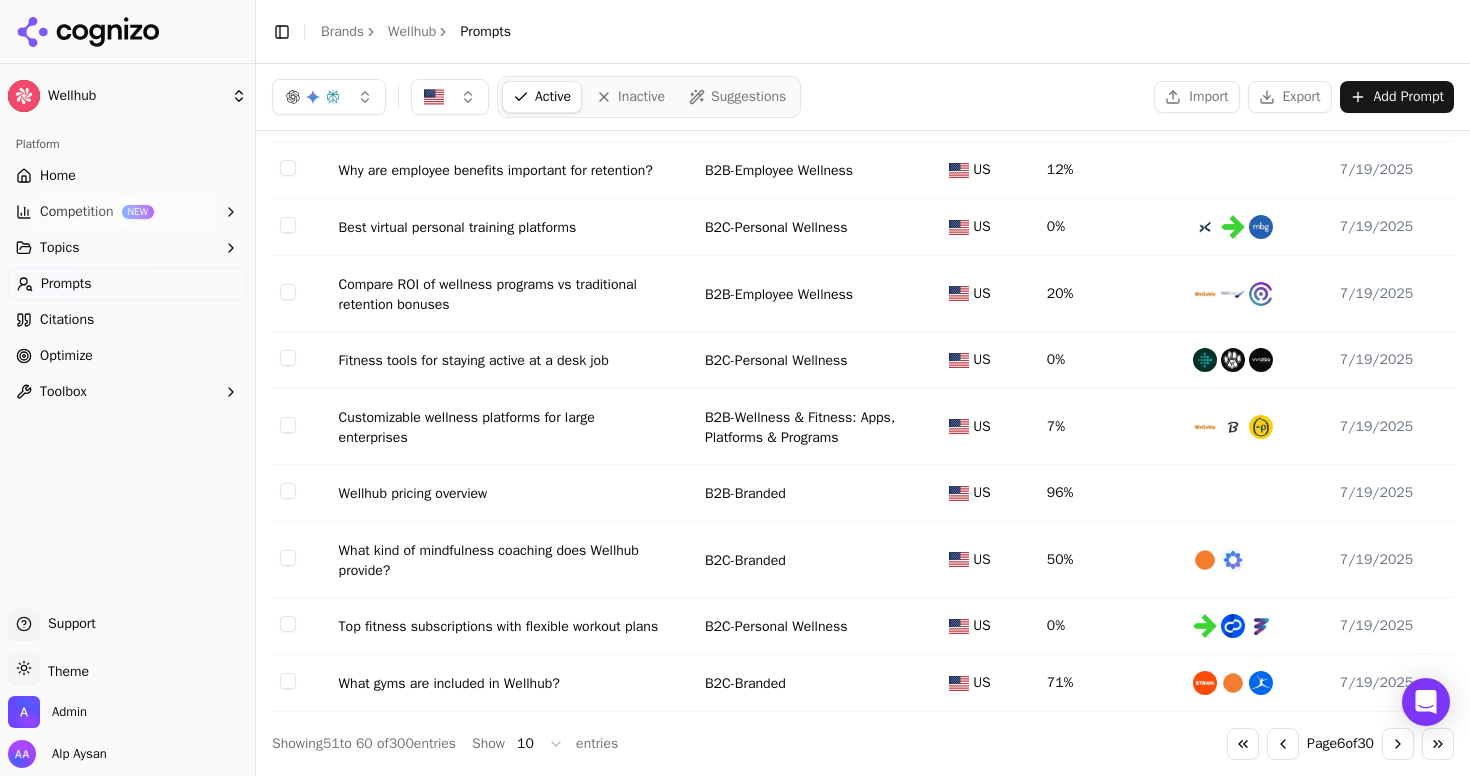 click on "Go to next page" at bounding box center (1398, 744) 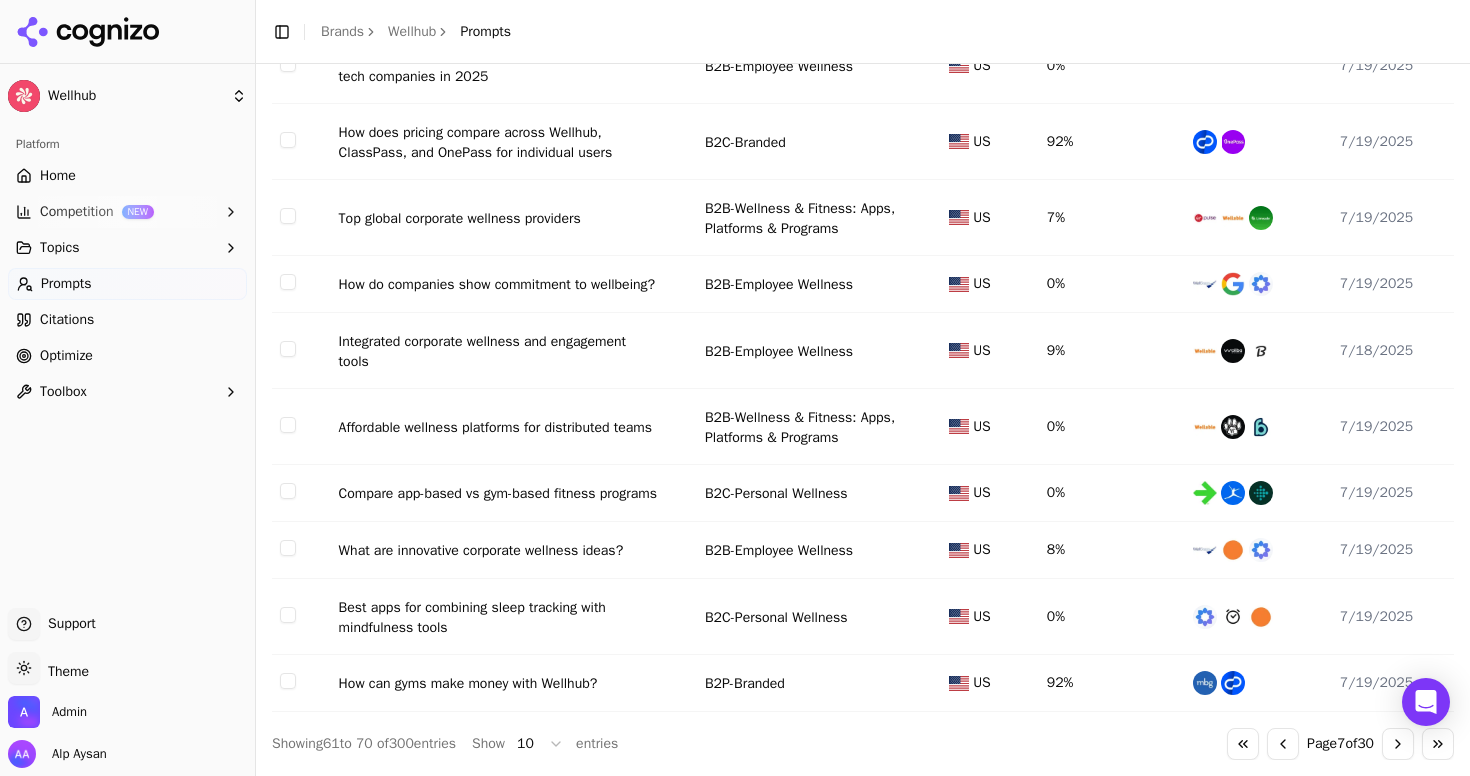 click on "Go to last page" at bounding box center (1438, 744) 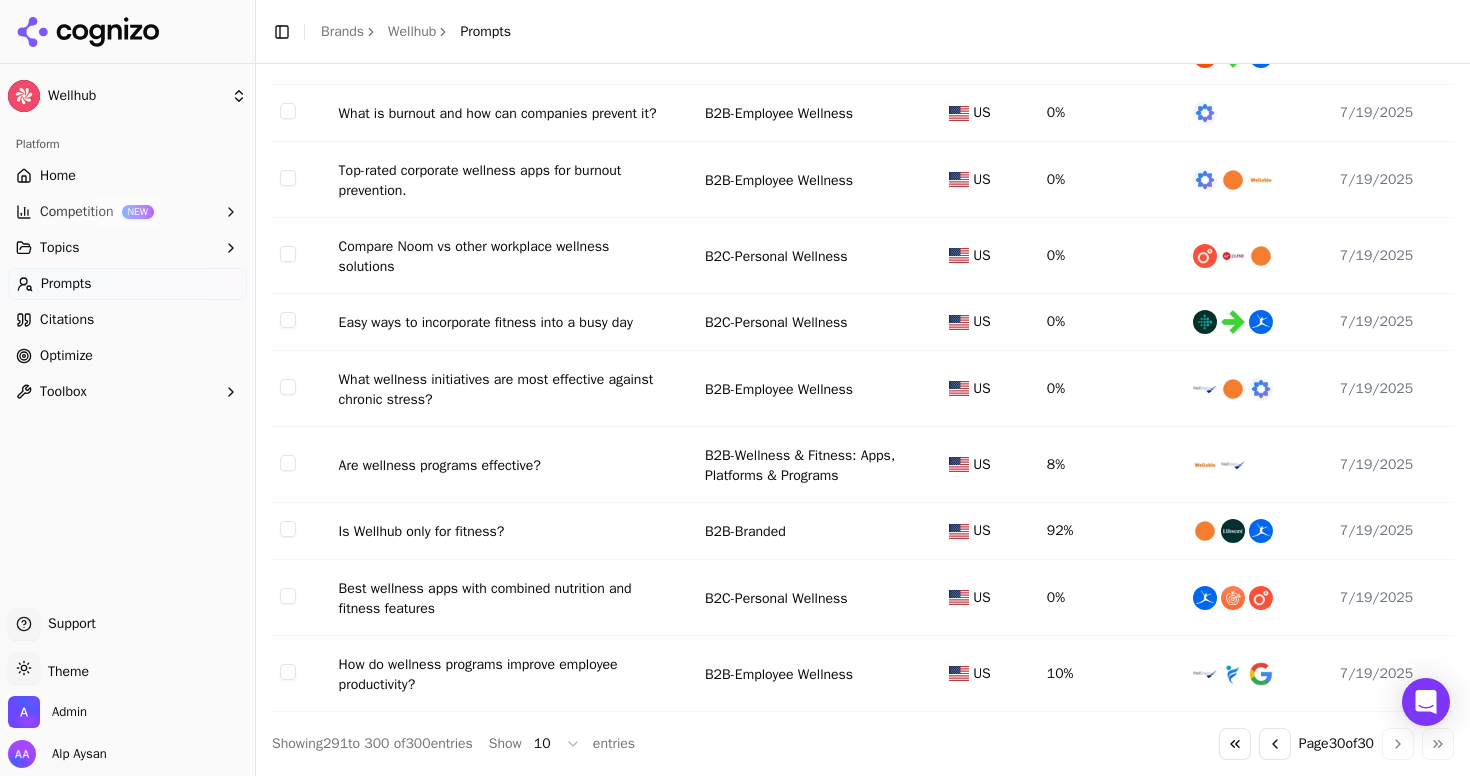 click on "Go to first page" at bounding box center [1235, 744] 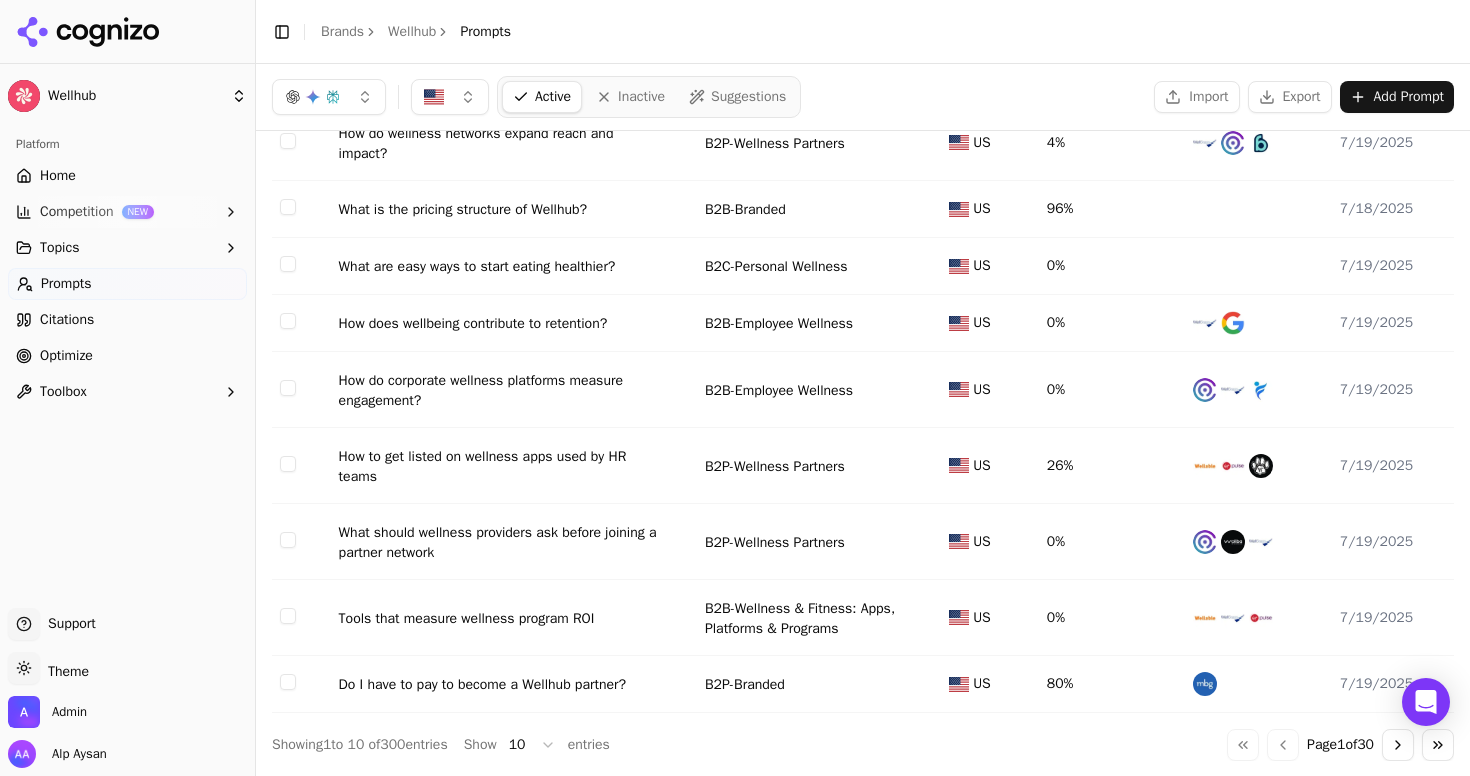 scroll, scrollTop: 0, scrollLeft: 0, axis: both 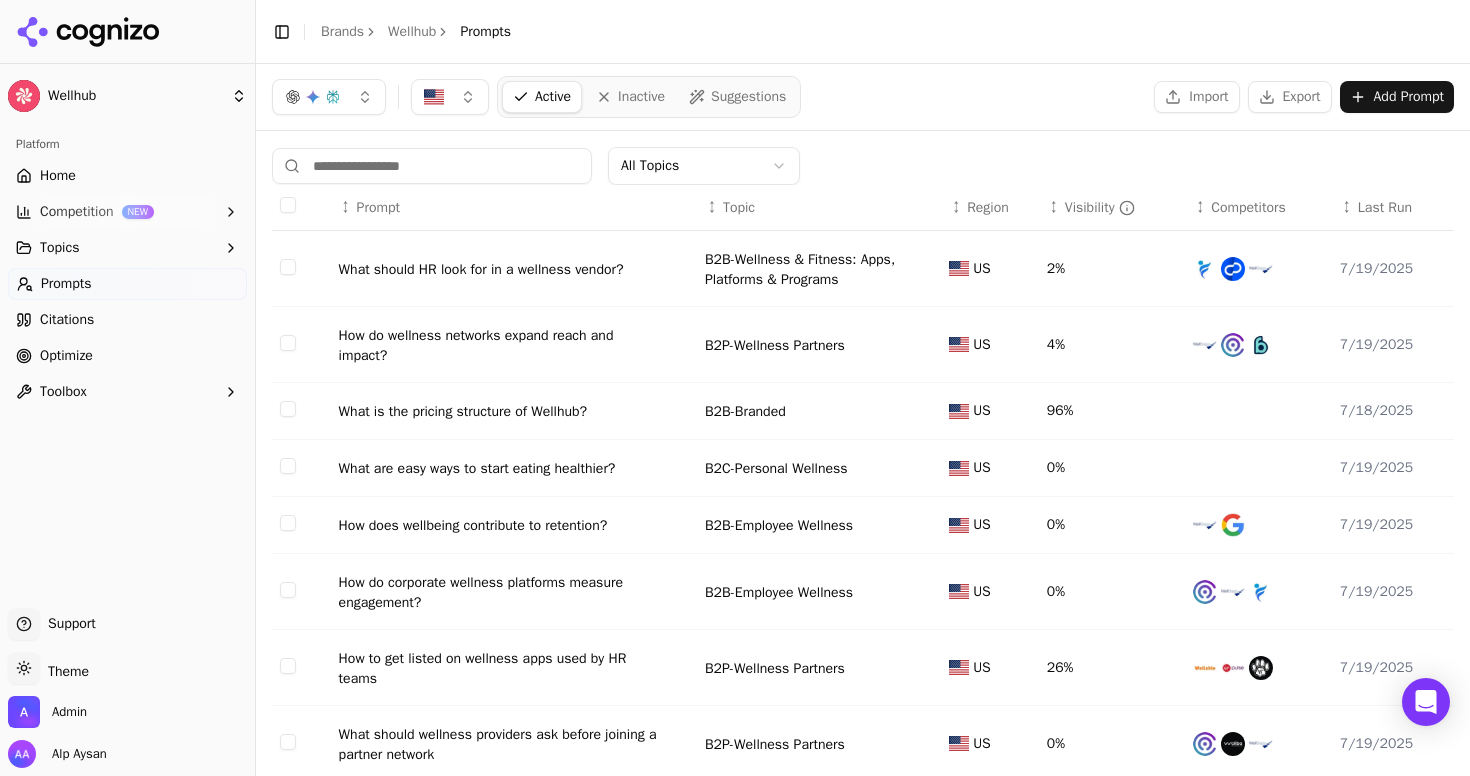 click on "Home" at bounding box center (127, 176) 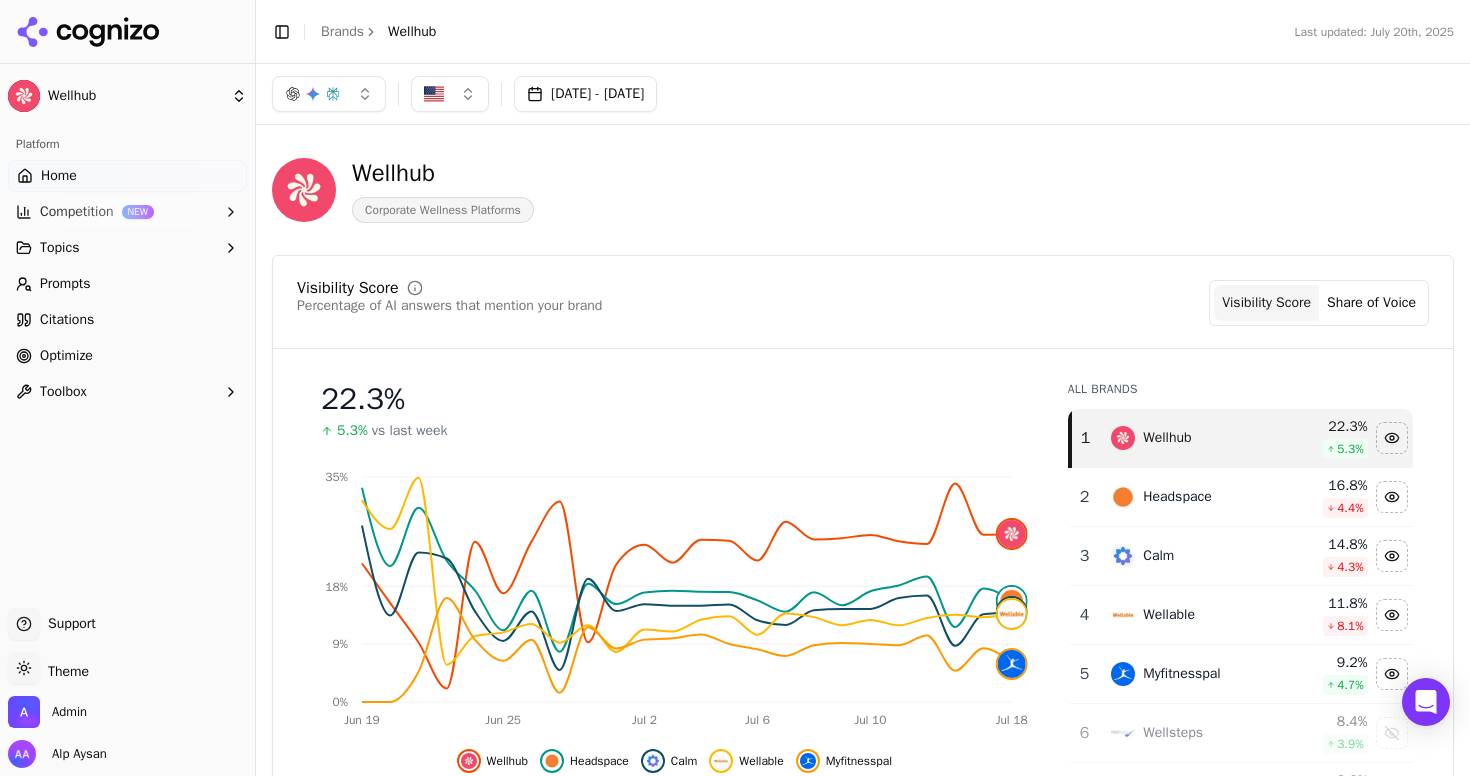 click on "Home" at bounding box center (127, 176) 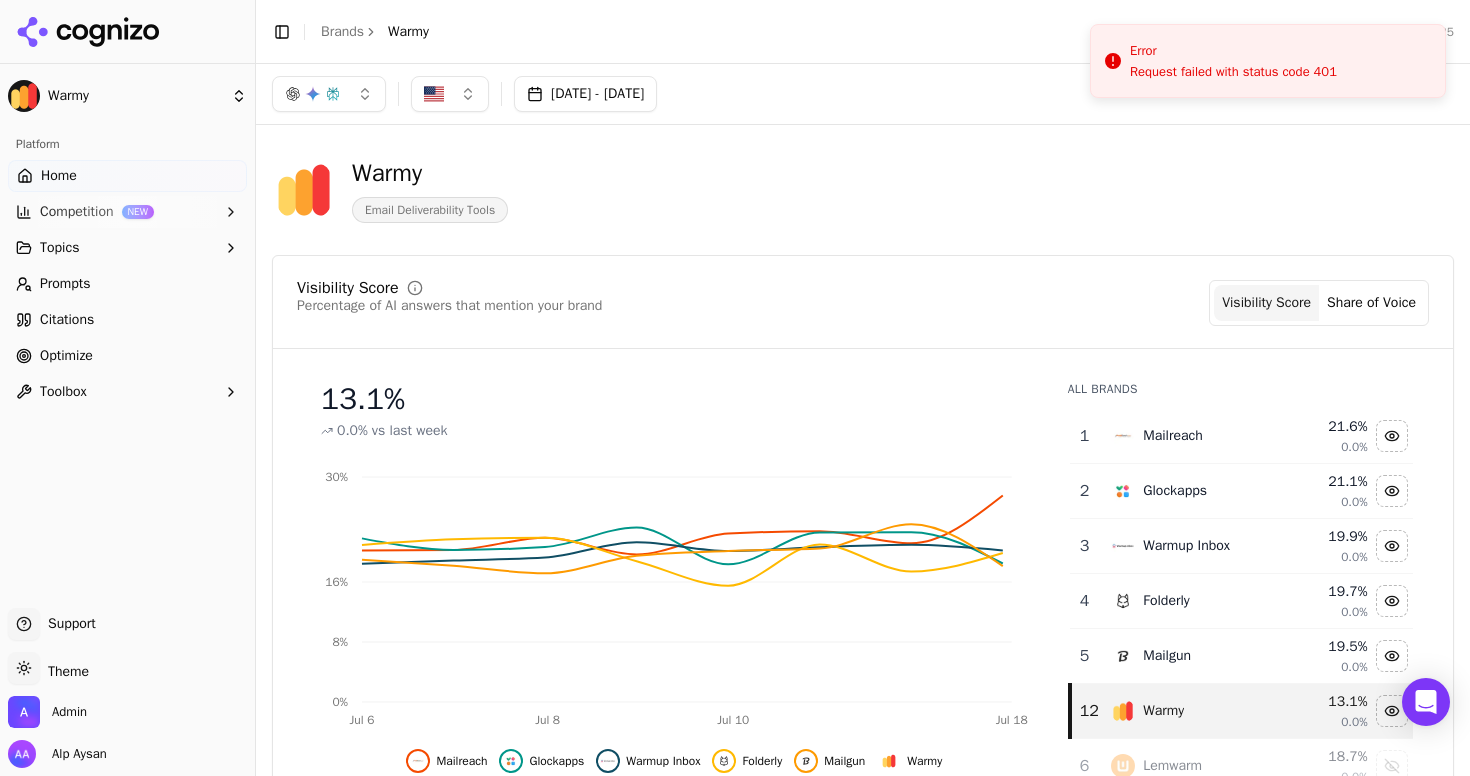 scroll, scrollTop: 0, scrollLeft: 0, axis: both 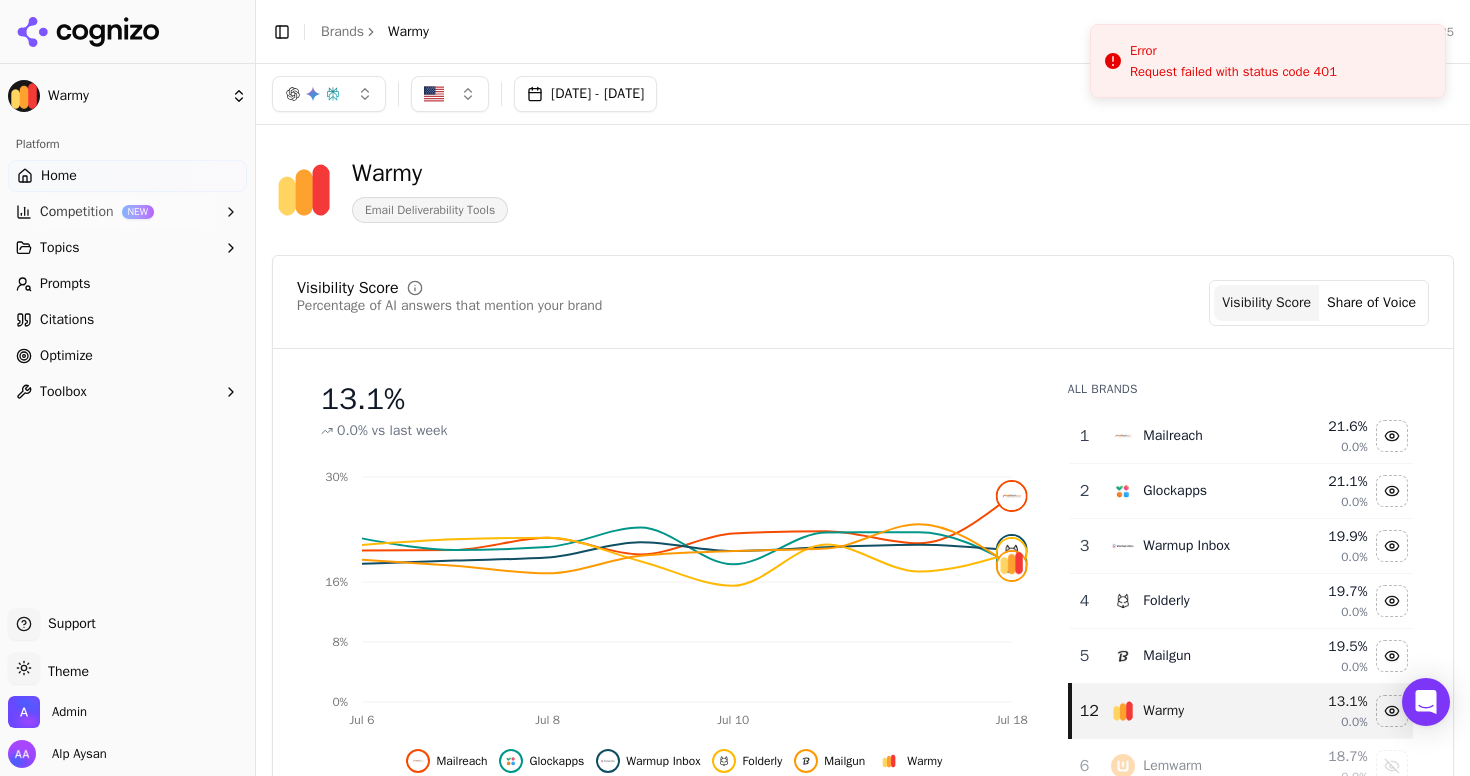 click 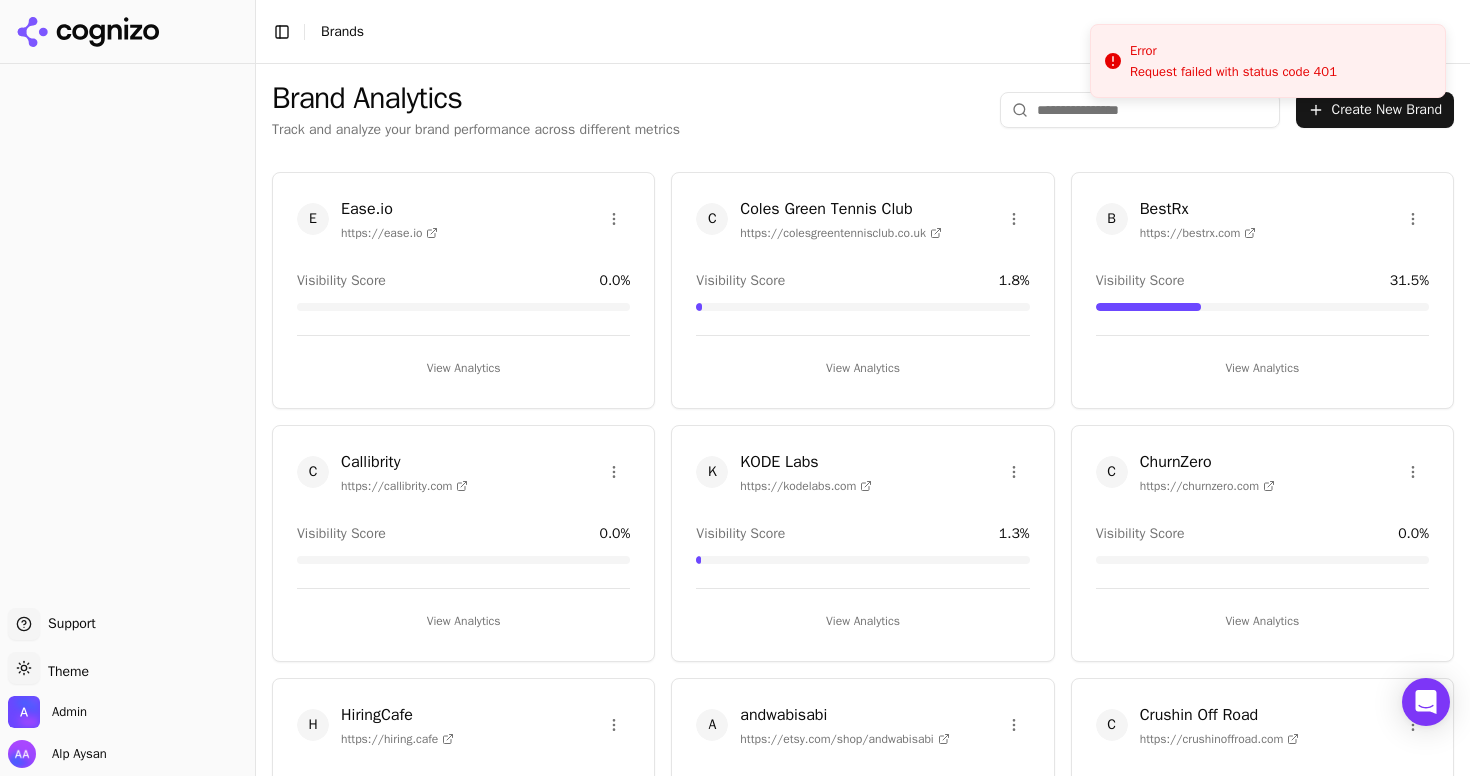 click on "Support Support Toggle theme  Theme Admin   Alp Aysan Toggle Sidebar Brands Brand Analytics Track and analyze your brand performance across different metrics Create New Brand E Ease.io https://ease.io Visibility Score 0.0 % View Analytics C Coles Green Tennis Club https://colesgreentennisclub.co.uk Visibility Score 1.8 % View Analytics B BestRx https://bestrx.com Visibility Score 31.5 % View Analytics C Callibrity https://callibrity.com Visibility Score 0.0 % View Analytics K KODE Labs https://kodelabs.com Visibility Score 1.3 % View Analytics C ChurnZero https://churnzero.com Visibility Score 0.0 % View Analytics H HiringCafe https://hiring.cafe Visibility Score 0.0 % View Analytics A andwabisabi https://etsy.com/shop/andwabisabi Visibility Score 0.0 % View Analytics C Crushin Off Road https://crushinoffroad.com Visibility Score 0.4 % View Analytics S Stageasily https://stageasily.com Visibility Score 9.1 % View Analytics W Wandering Weddings https://wanderingweddings.com Visibility Score 2.0 % P %" at bounding box center (735, 388) 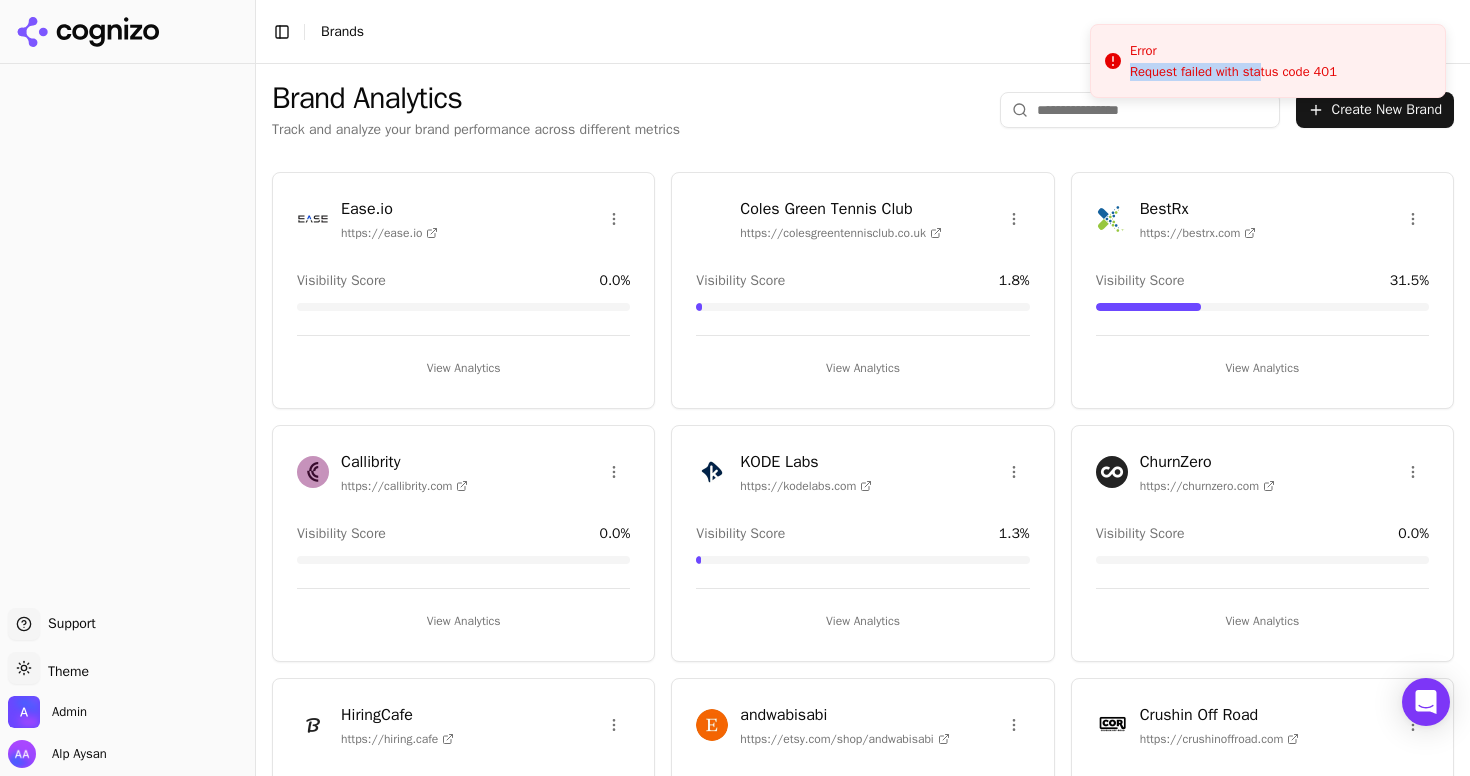 click on "Error Request failed with status code 401" at bounding box center [1268, 61] 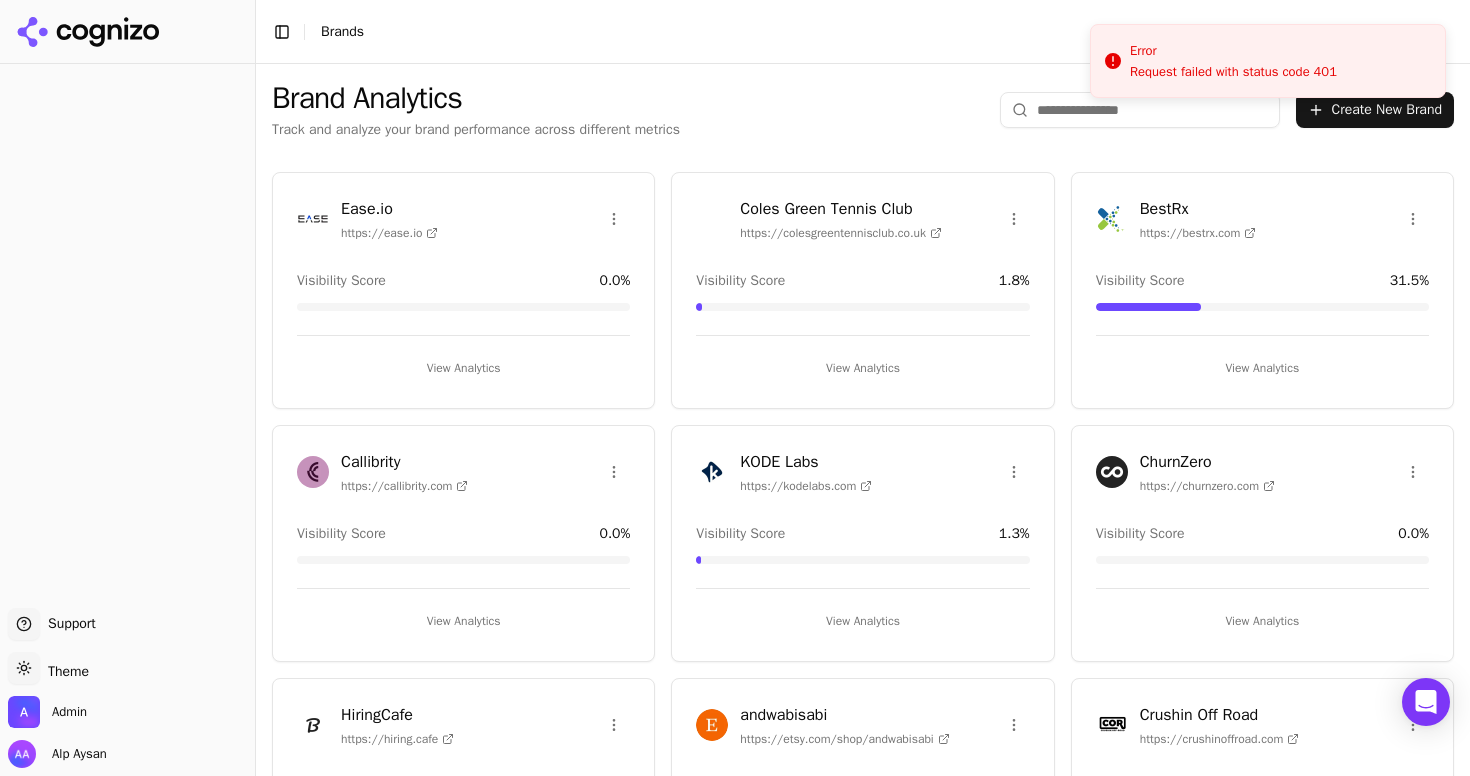 click at bounding box center (1140, 110) 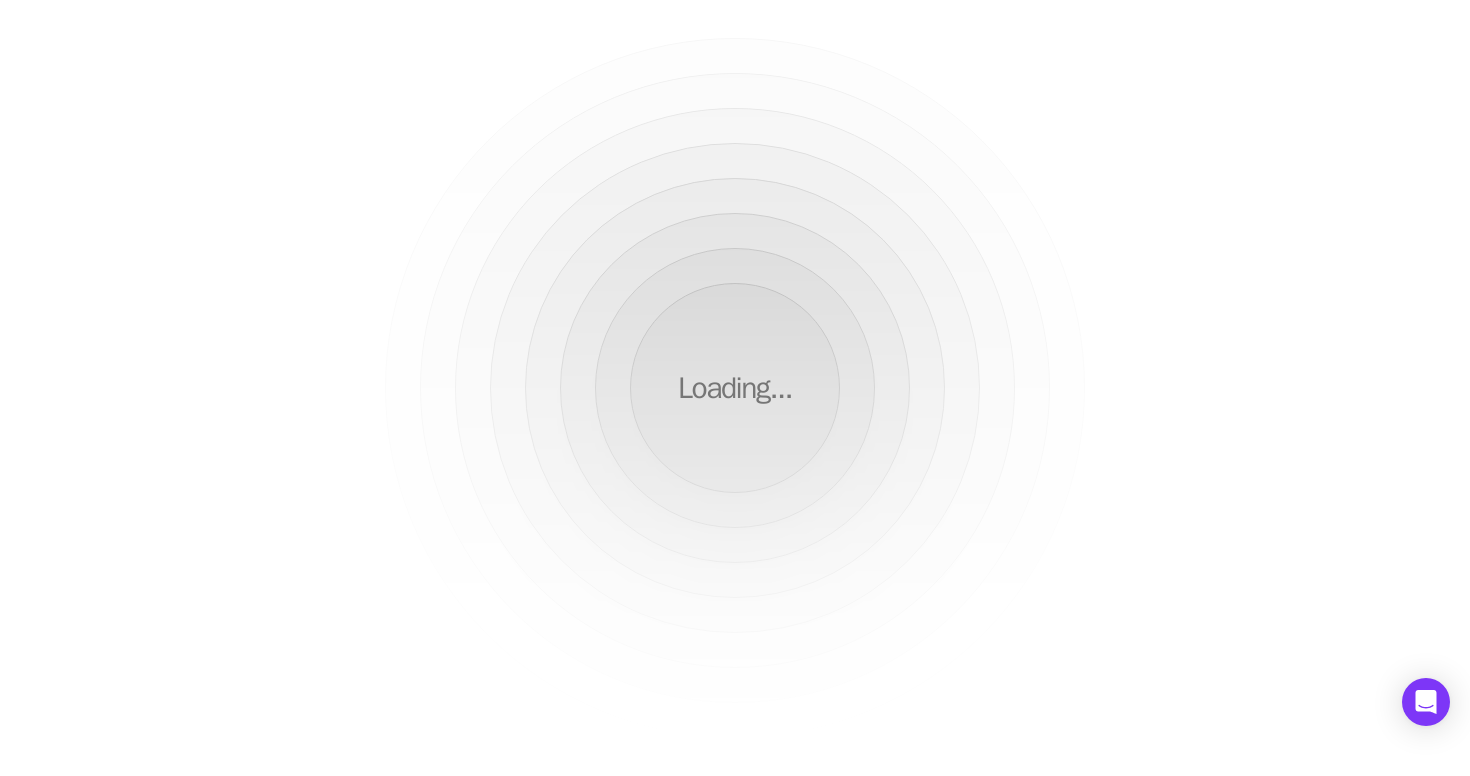 scroll, scrollTop: 0, scrollLeft: 0, axis: both 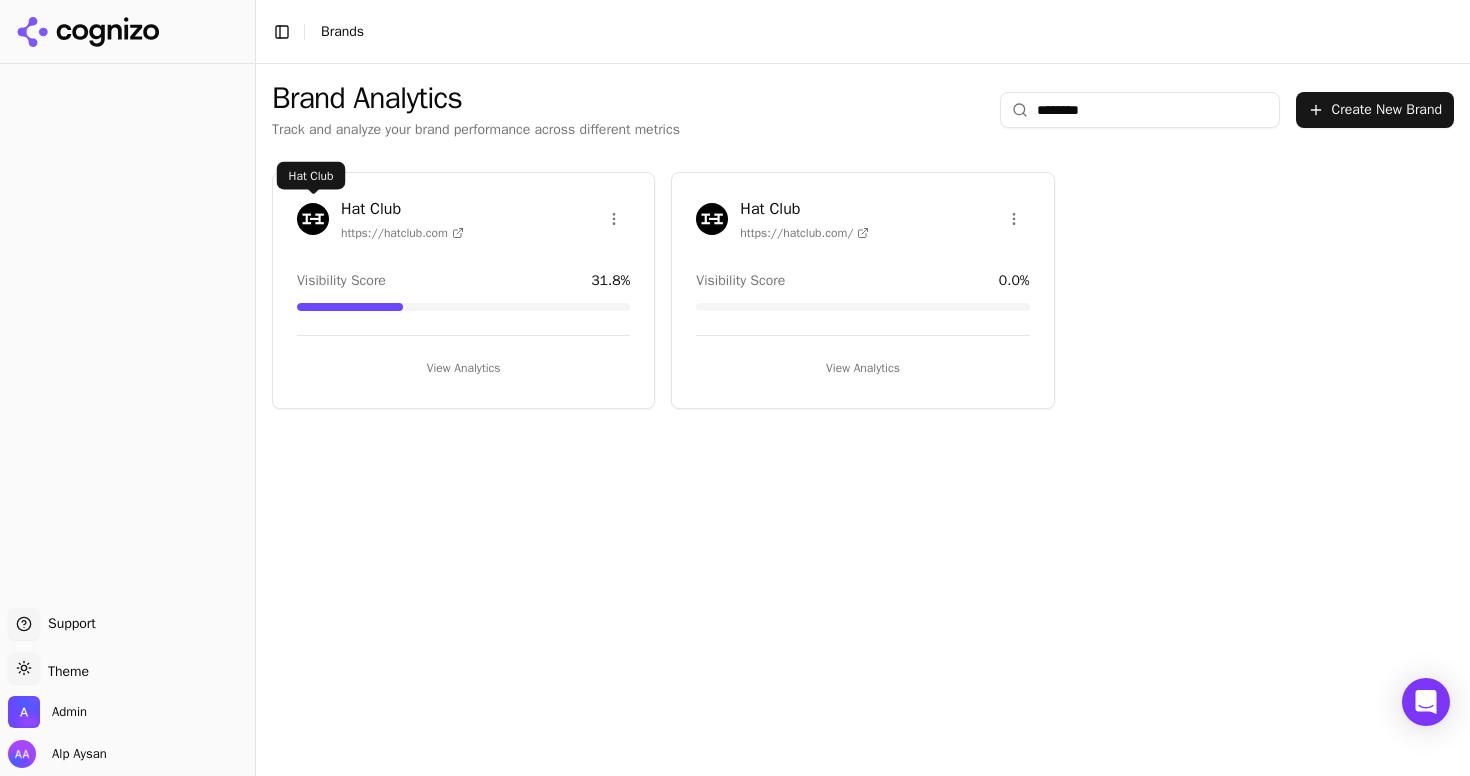 type on "********" 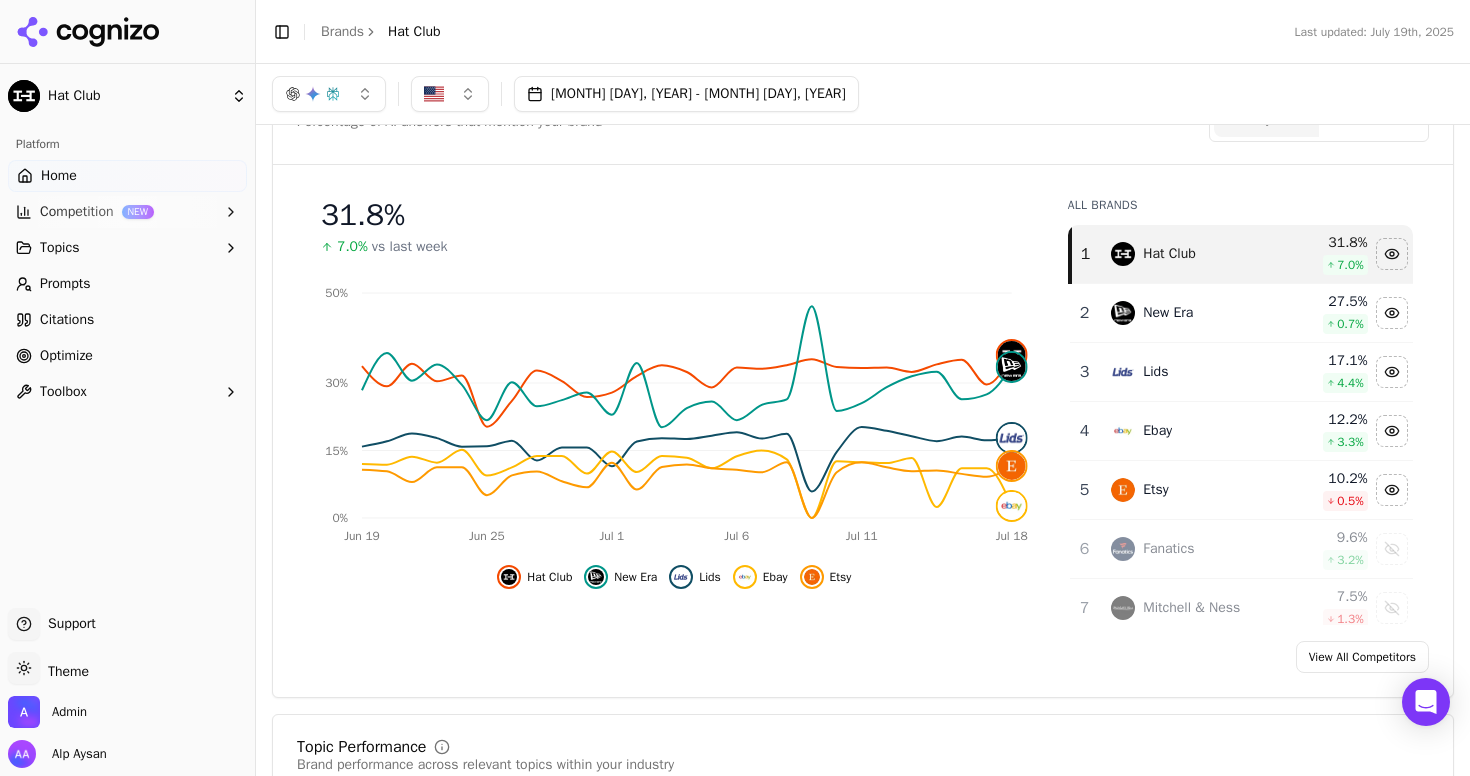 scroll, scrollTop: 0, scrollLeft: 0, axis: both 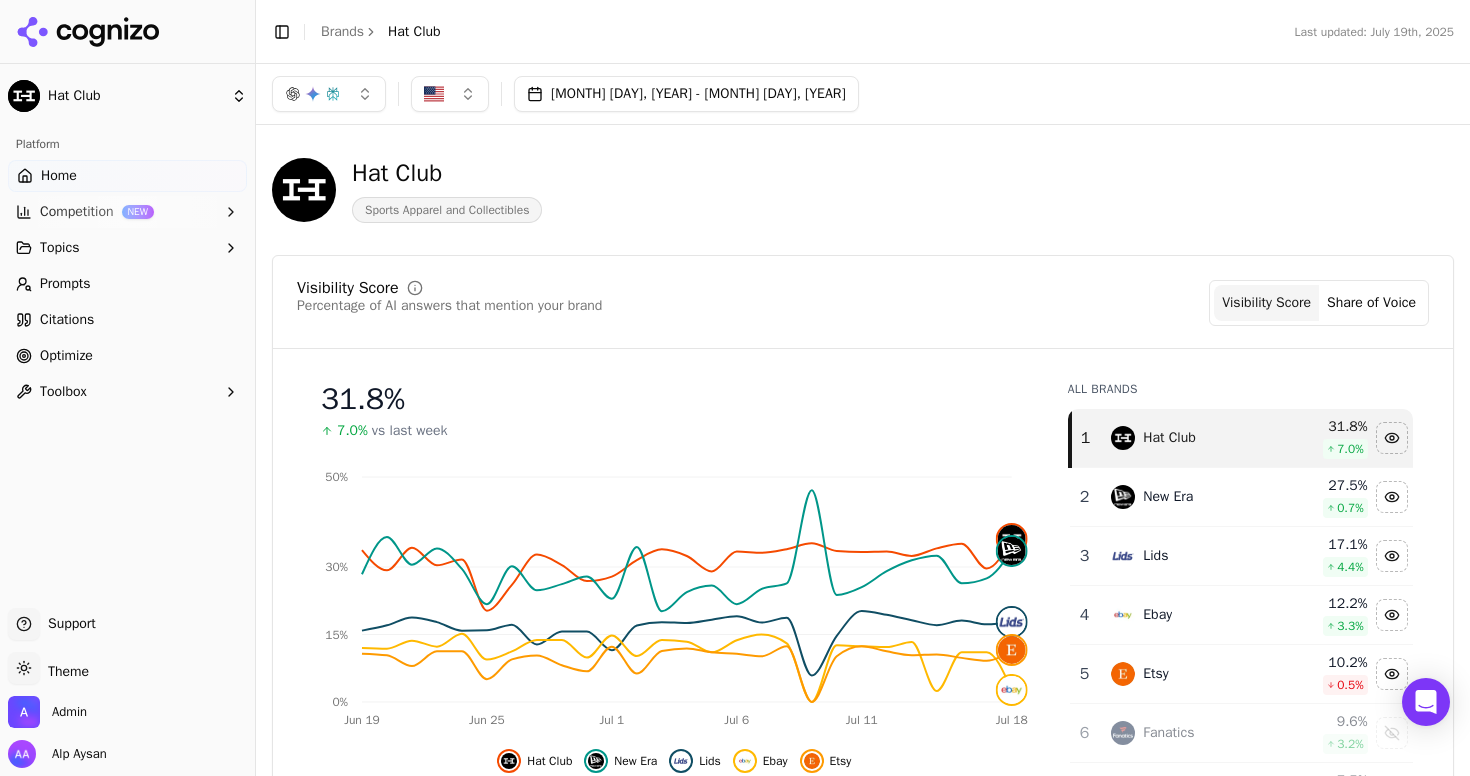 click on "Jun 20, 2025 - Jul 20, 2025" at bounding box center [686, 94] 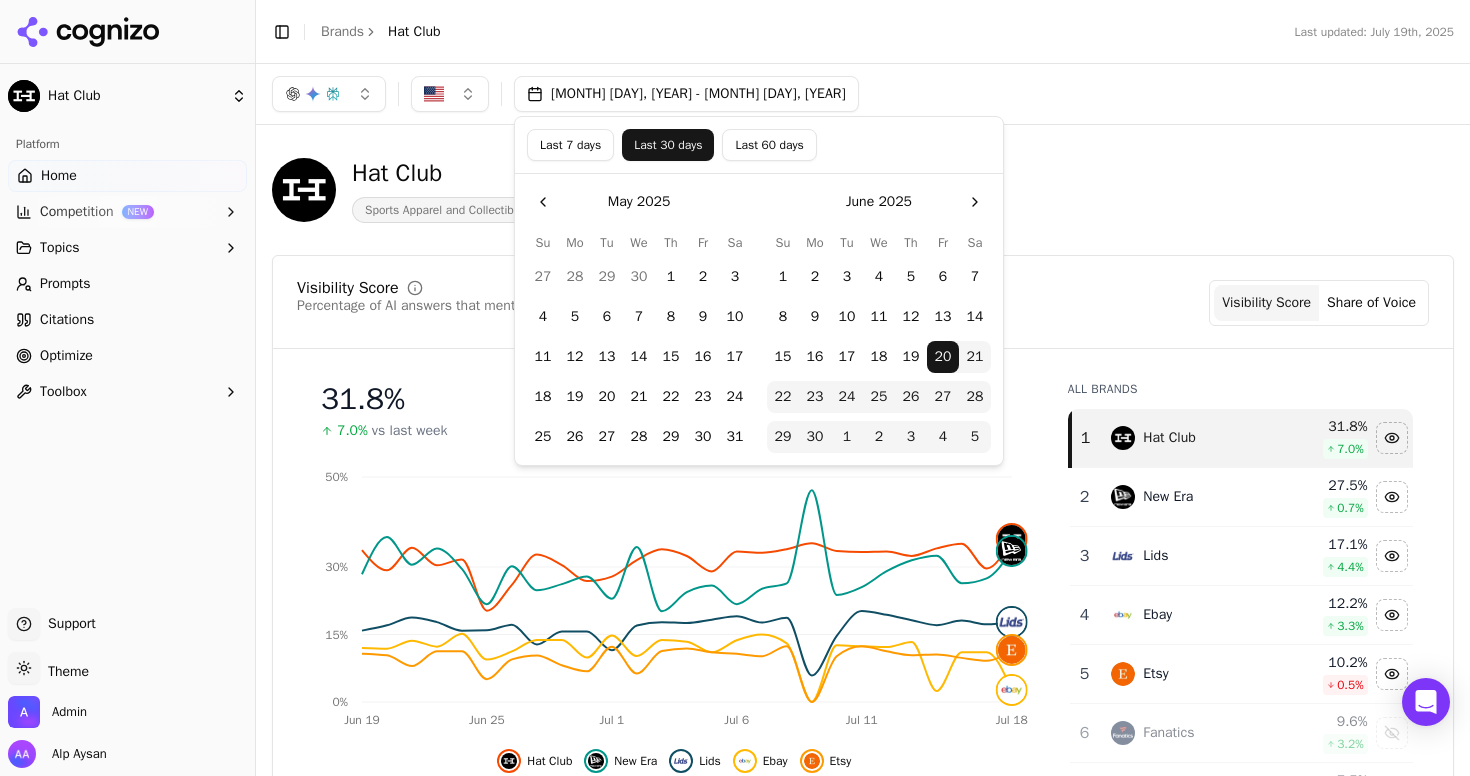 click on "1" at bounding box center [671, 277] 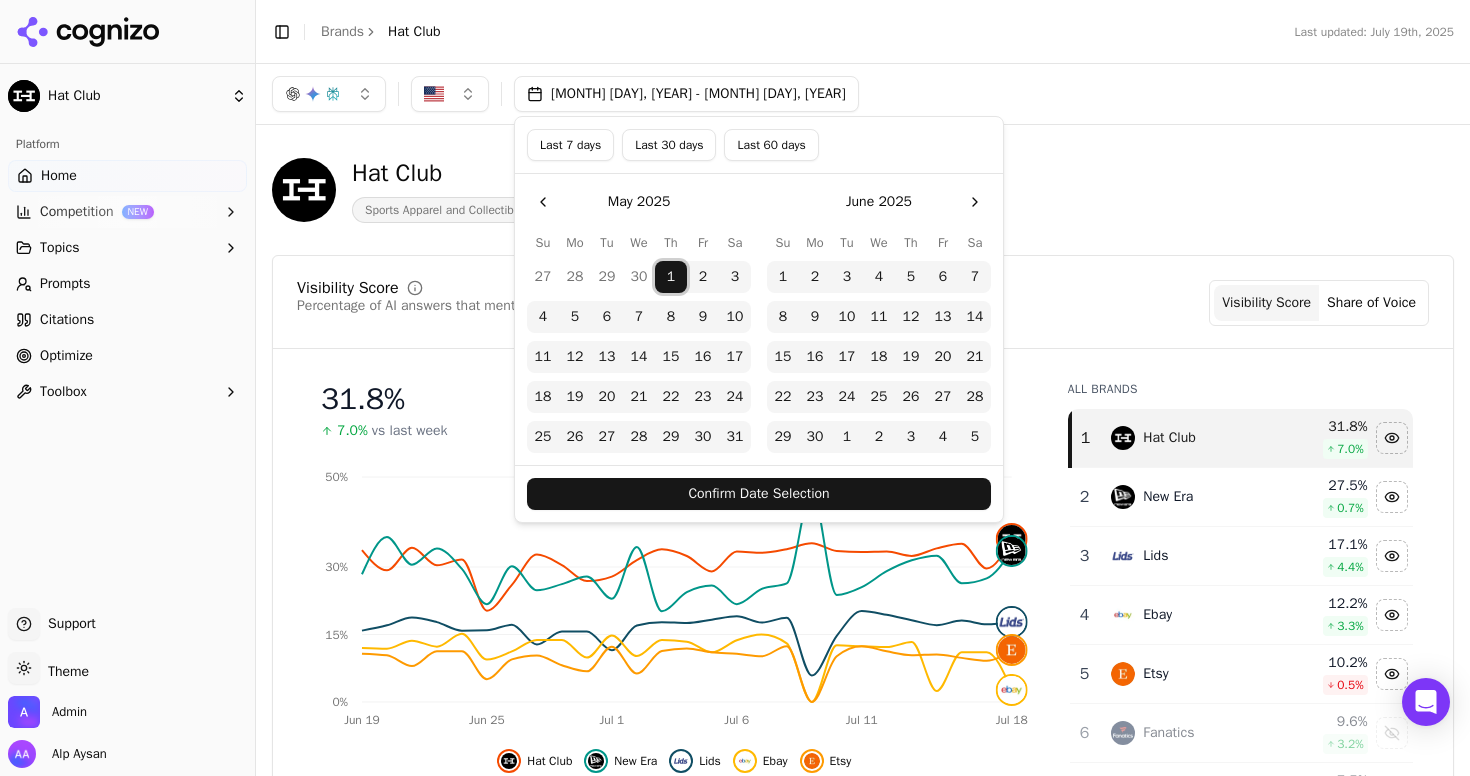 click on "Confirm Date Selection" at bounding box center [759, 494] 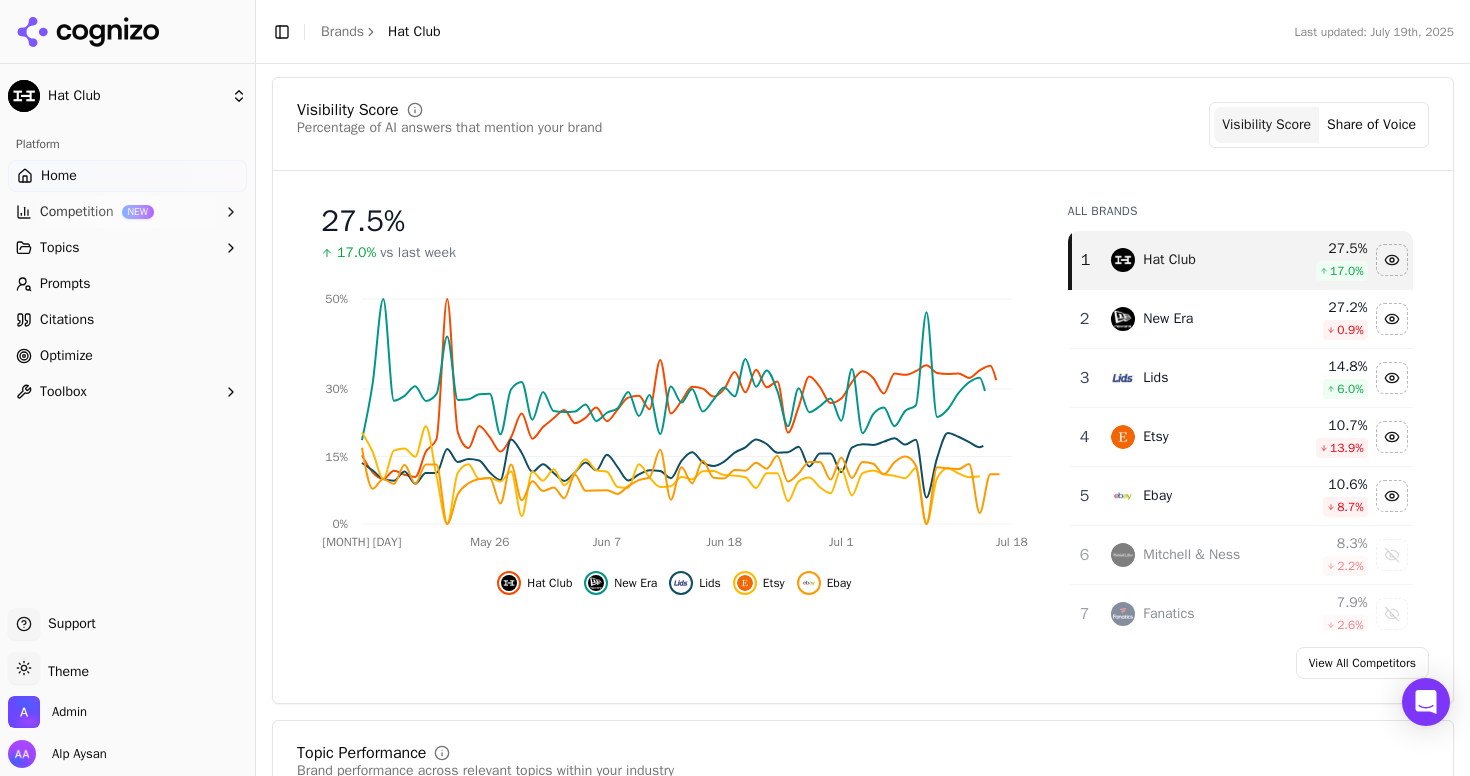 scroll, scrollTop: 179, scrollLeft: 0, axis: vertical 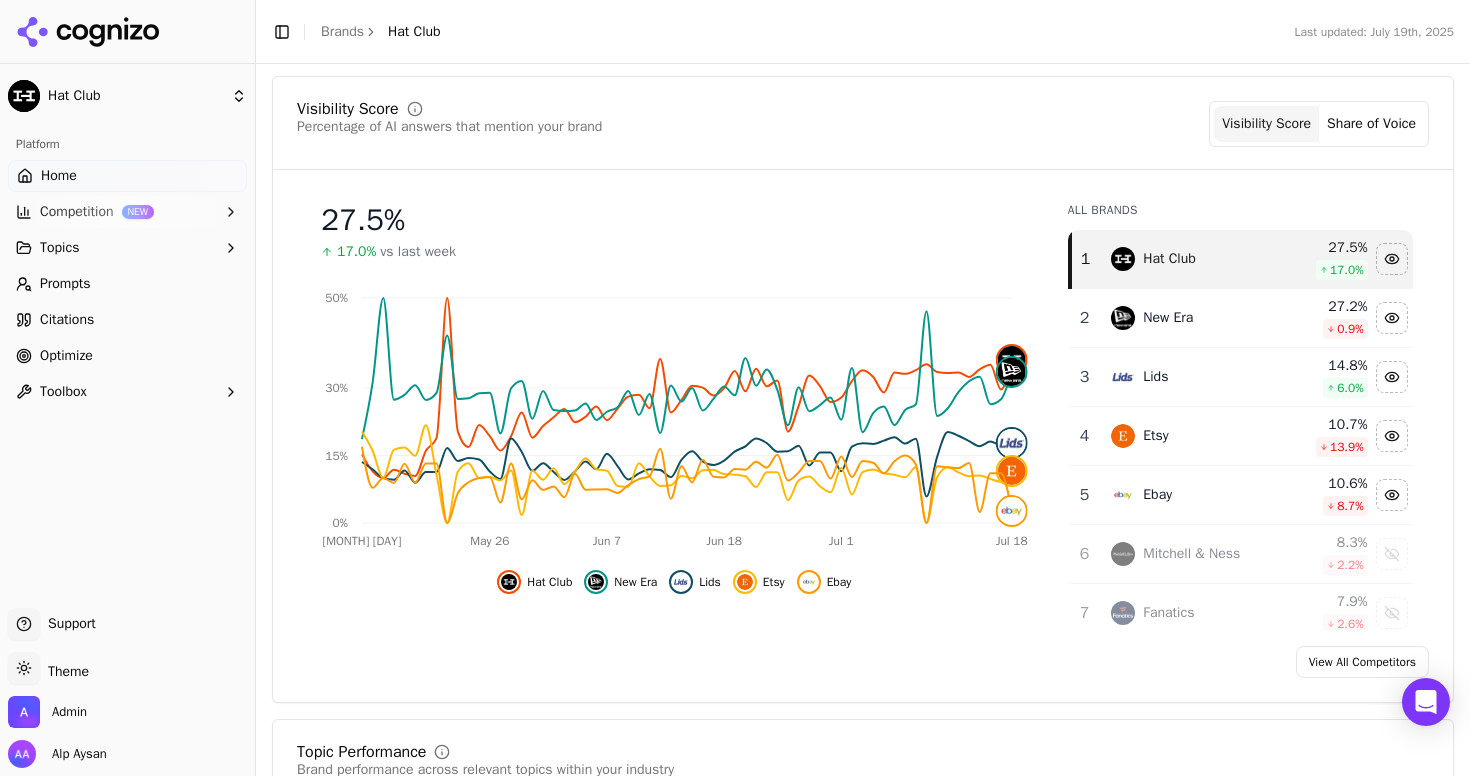click on "New Era" at bounding box center (620, 582) 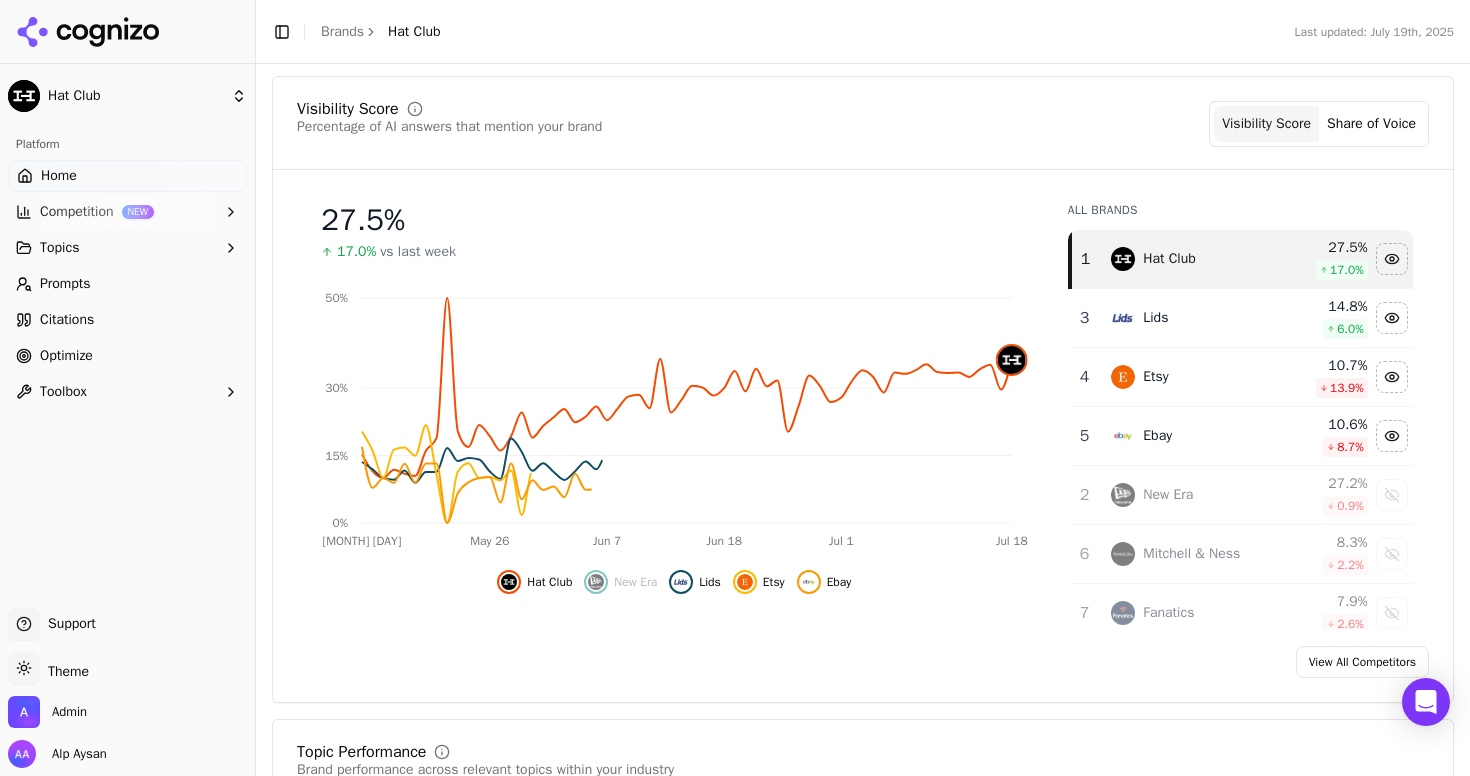 click on "Lids" at bounding box center [710, 582] 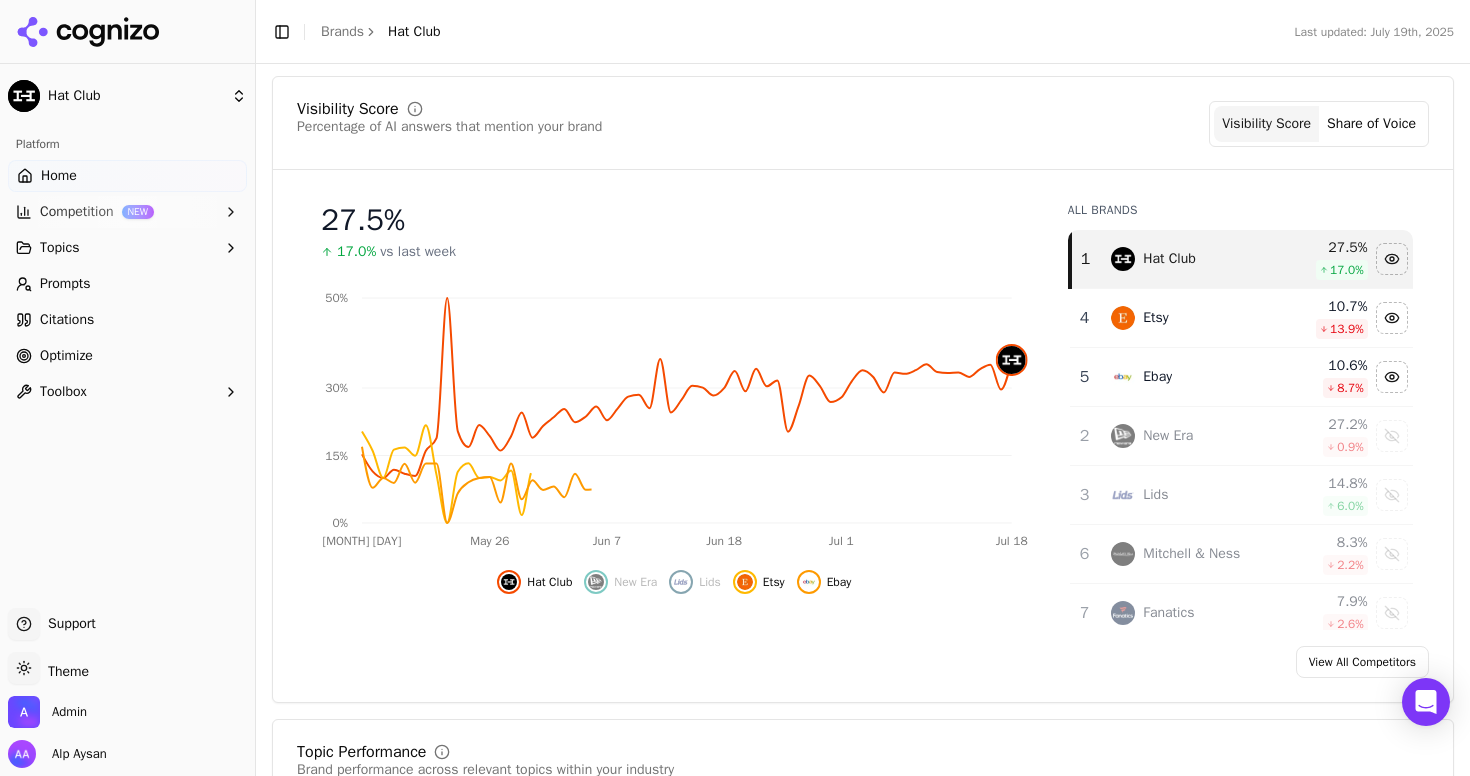 click on "Etsy" at bounding box center [759, 582] 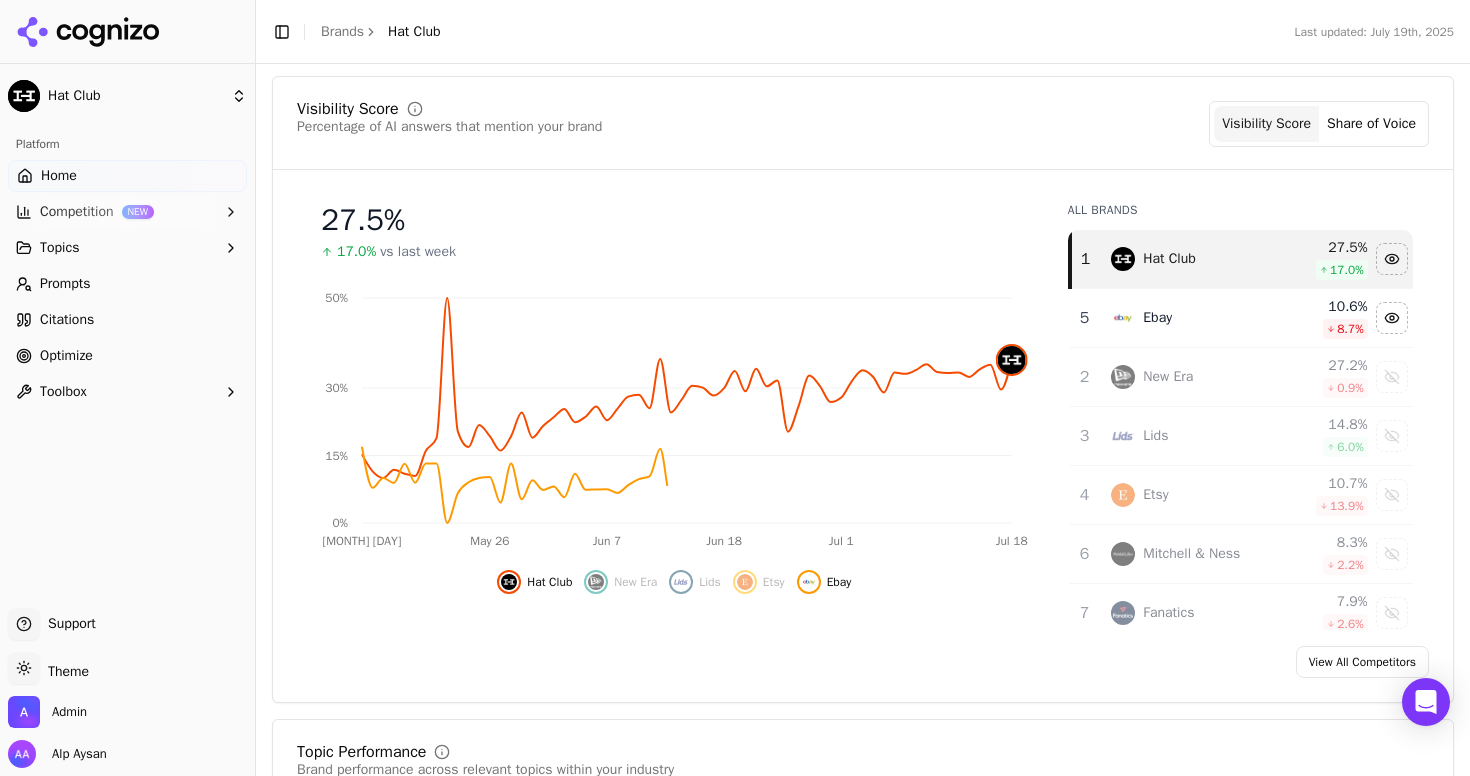 click on "Ebay" at bounding box center [839, 582] 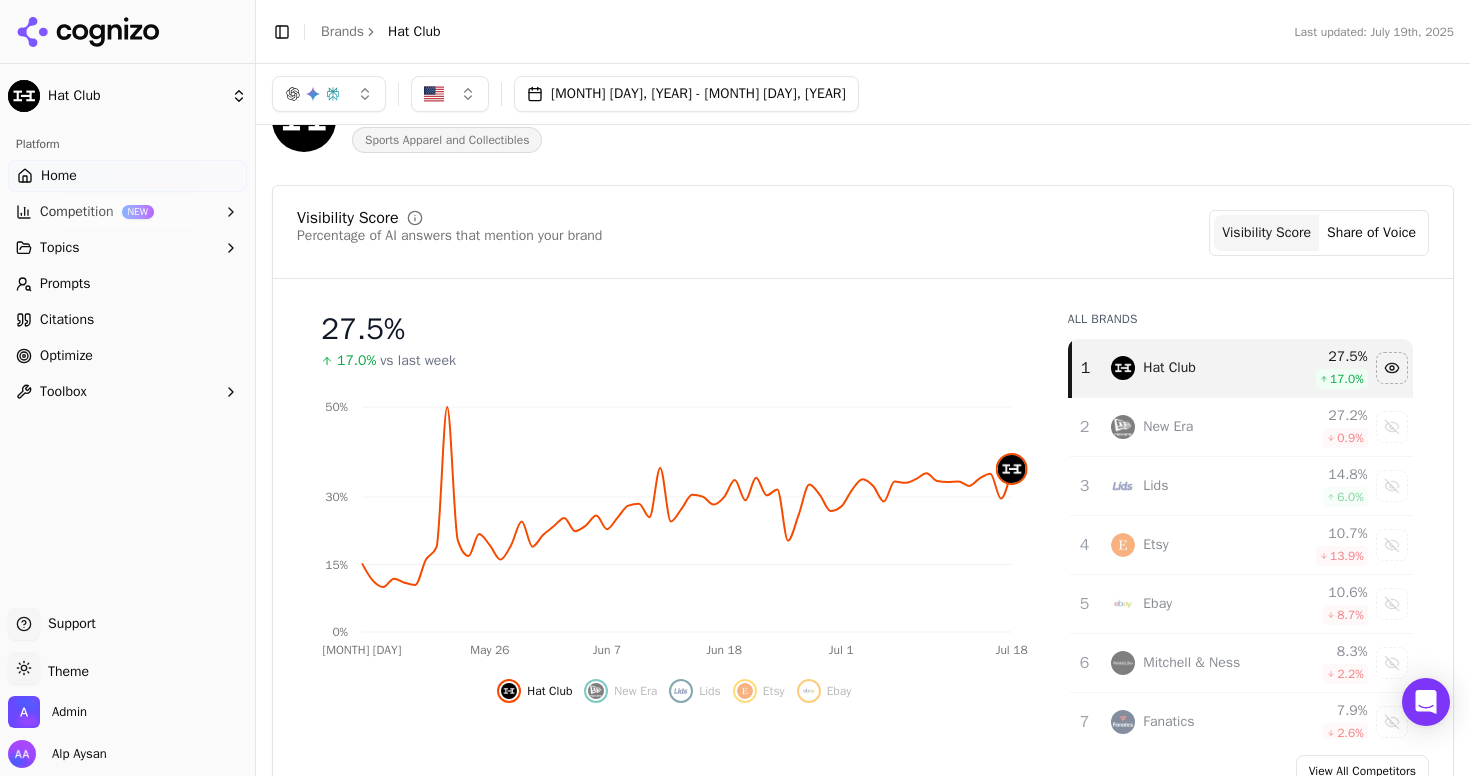 scroll, scrollTop: 14, scrollLeft: 0, axis: vertical 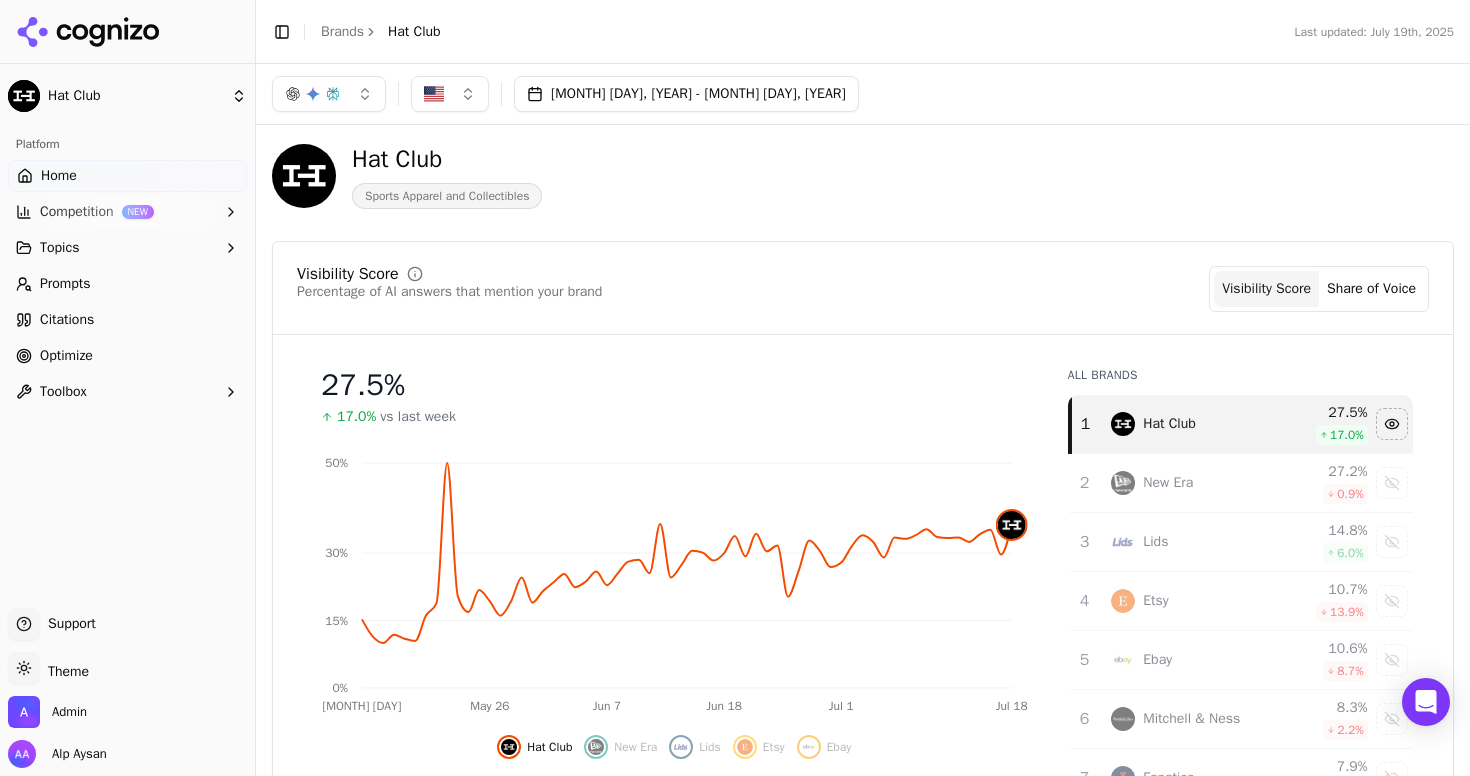 click on "May 01, 2025 - Jul 20, 2025" at bounding box center [686, 94] 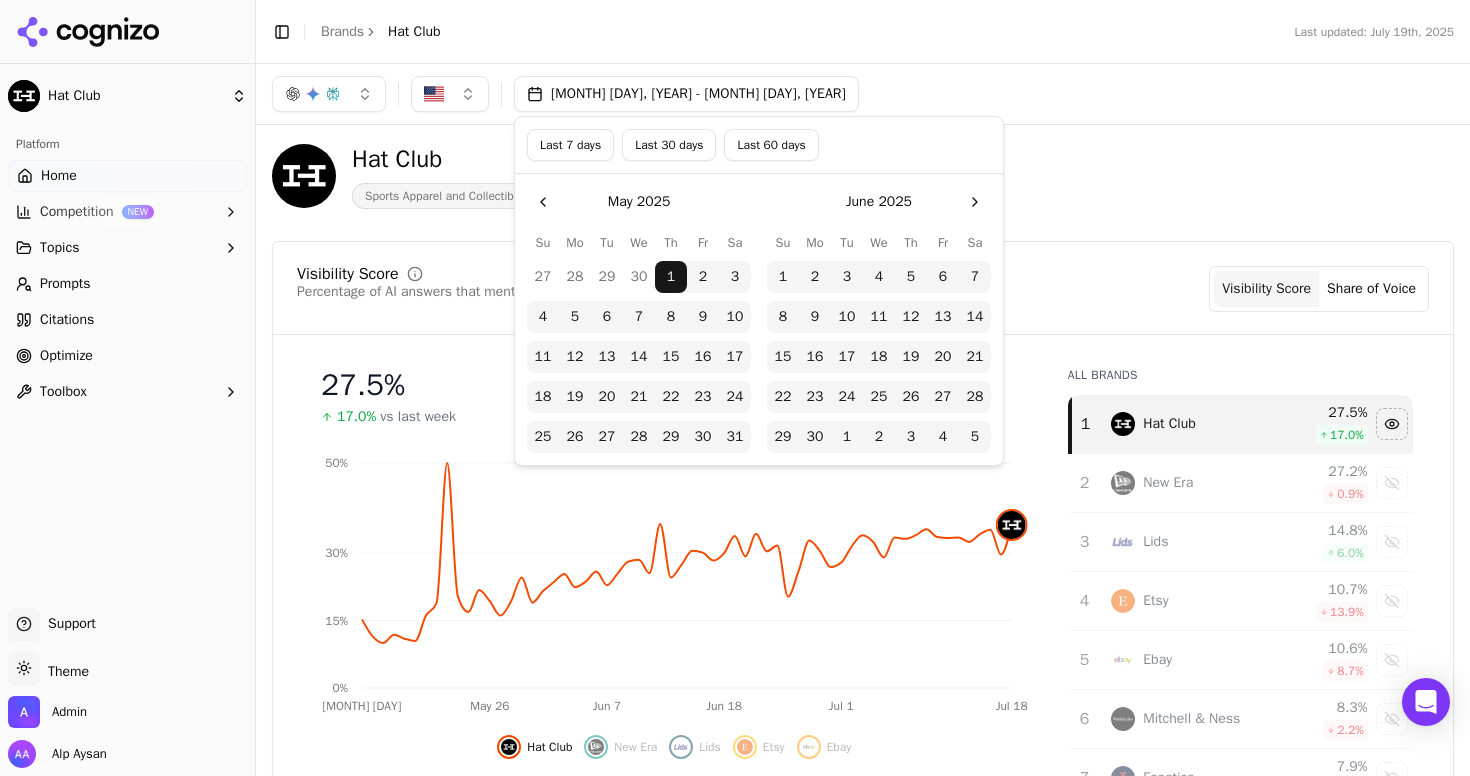 click at bounding box center [543, 202] 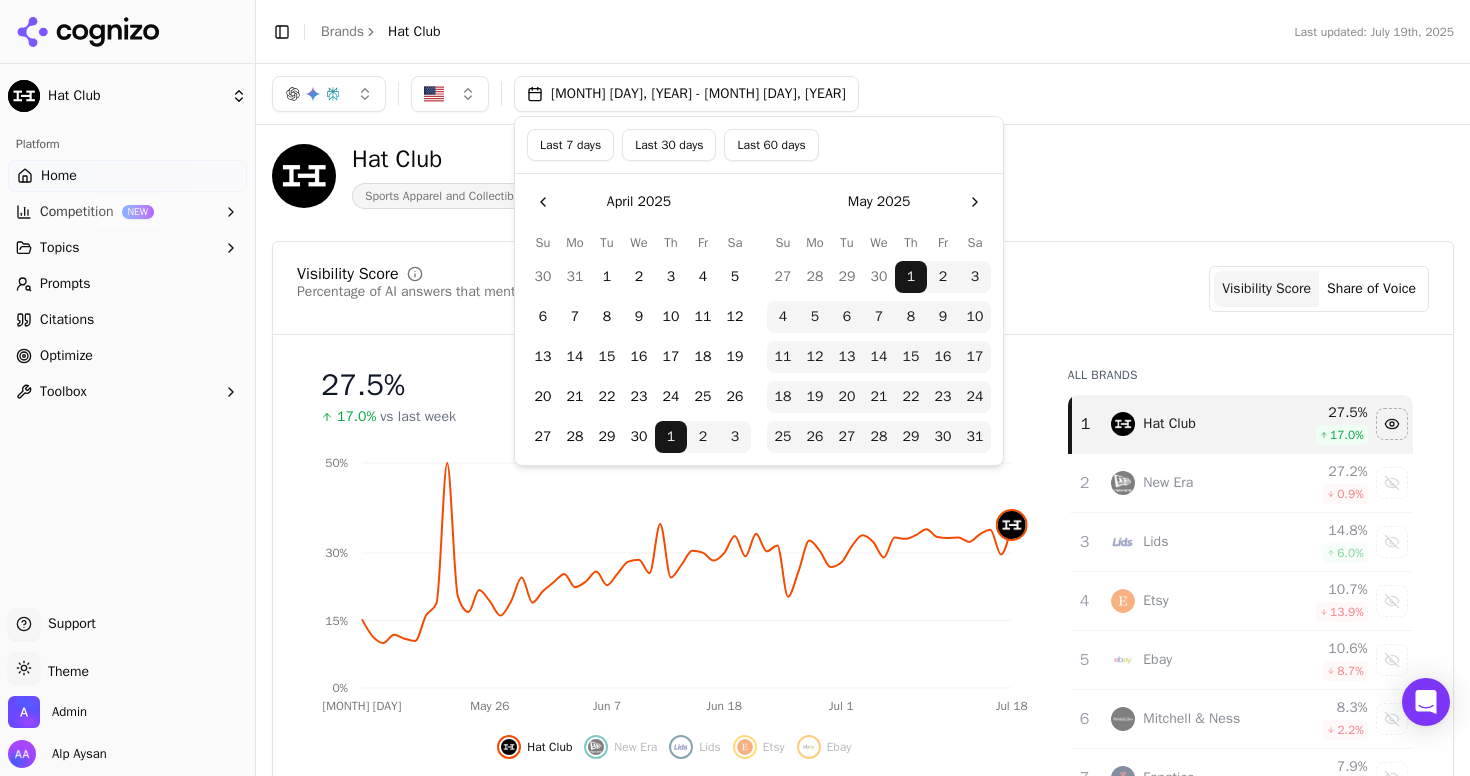click on "1" at bounding box center (607, 277) 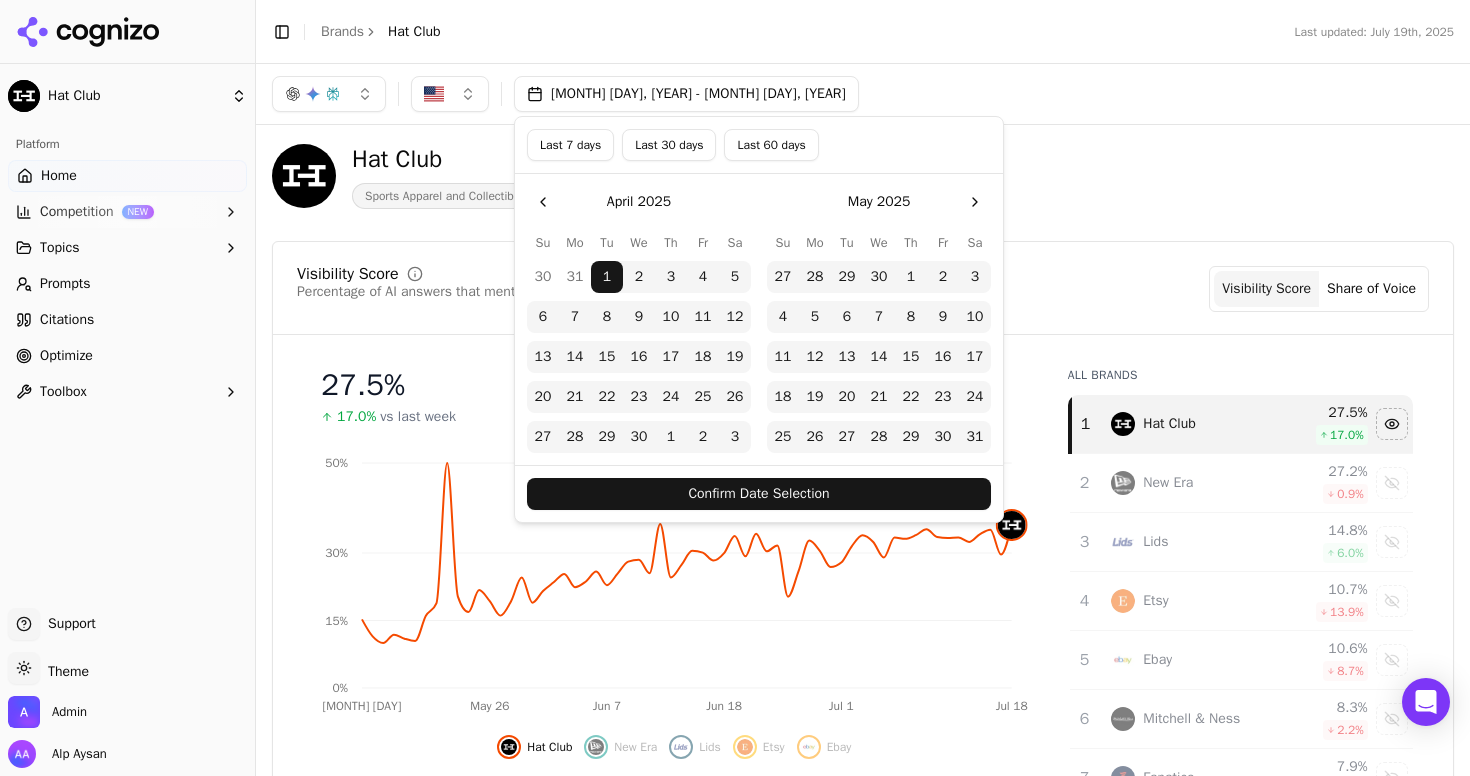 click on "Confirm Date Selection" at bounding box center (759, 494) 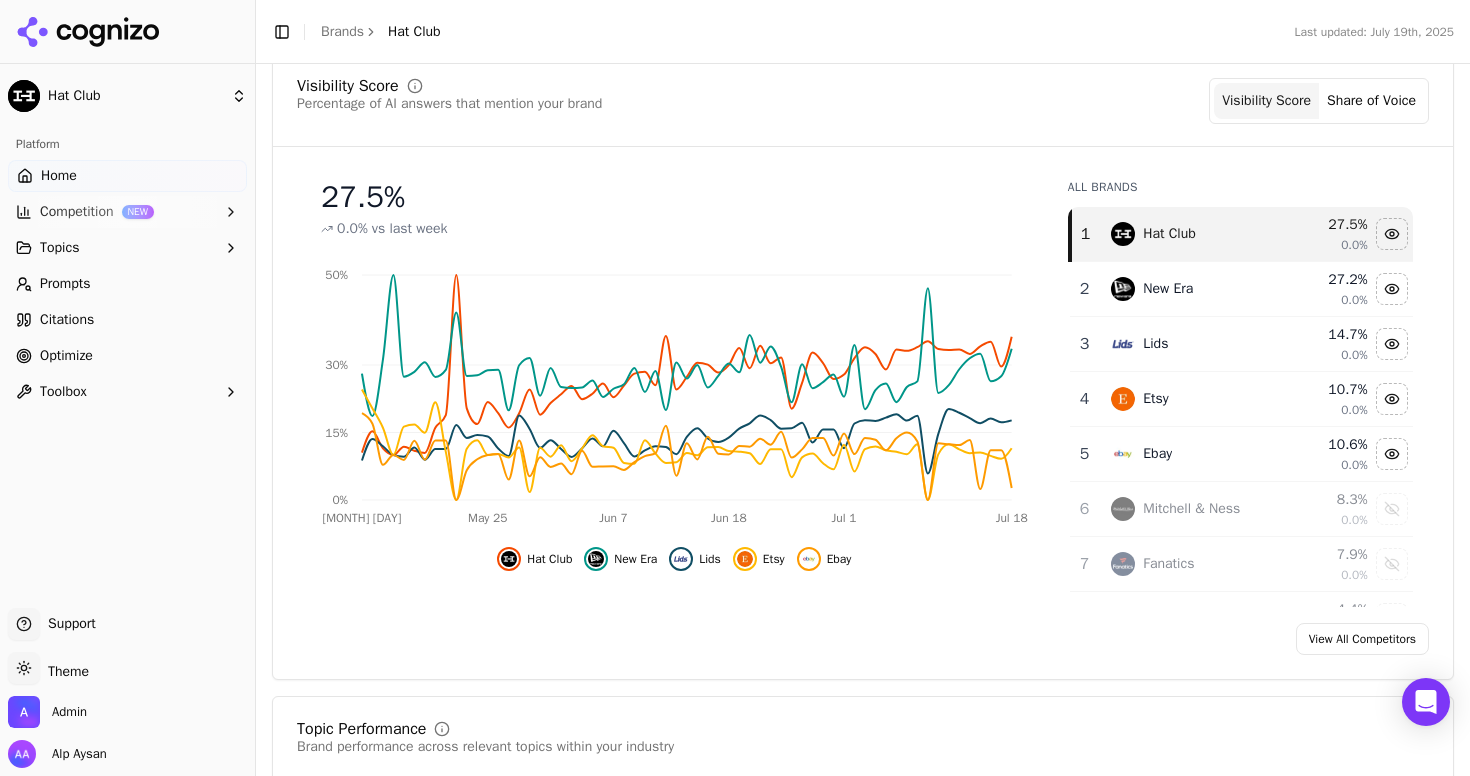 scroll, scrollTop: 216, scrollLeft: 0, axis: vertical 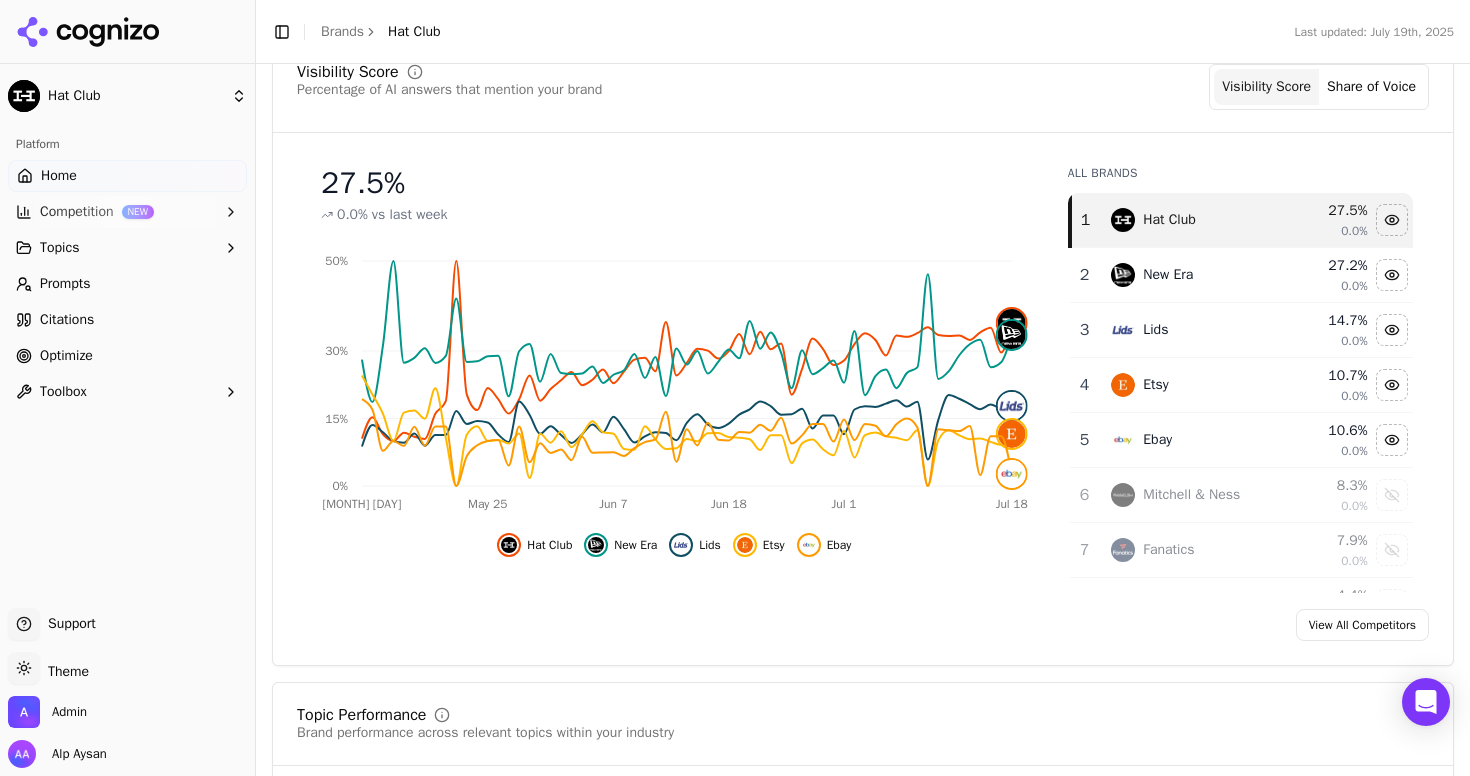 click on "New Era" at bounding box center [635, 545] 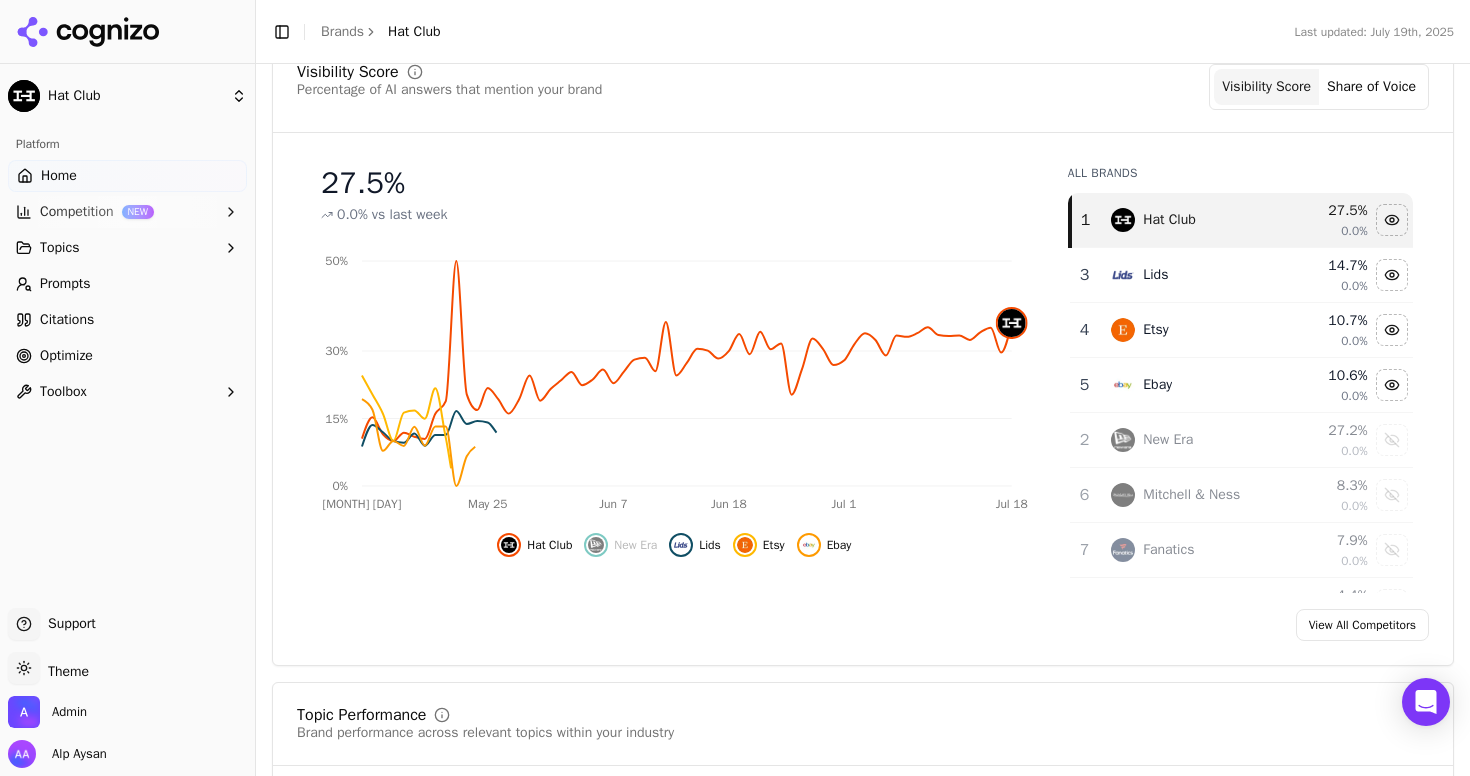click on "Hat Club New Era Lids Etsy Ebay" at bounding box center [674, 539] 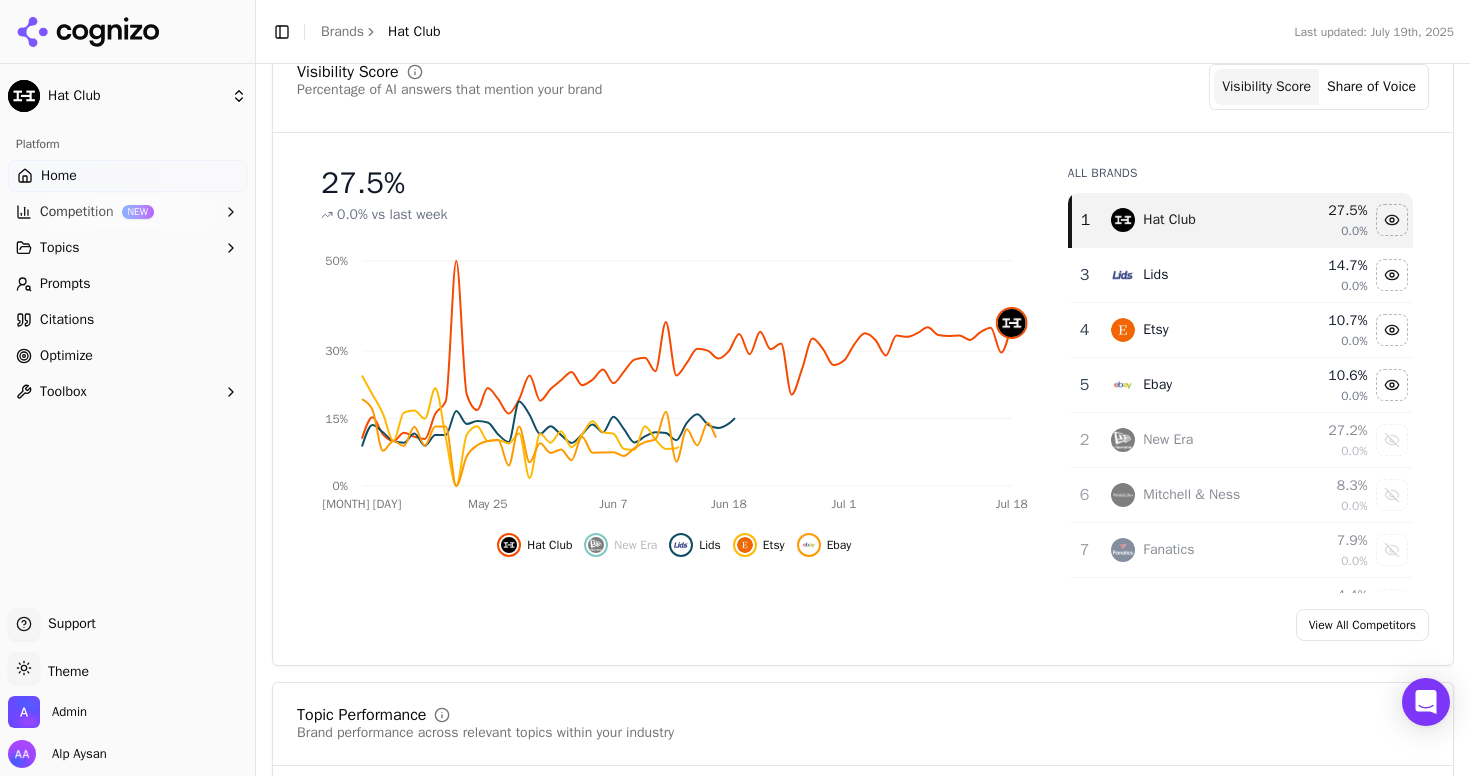 click on "Lids" at bounding box center [710, 545] 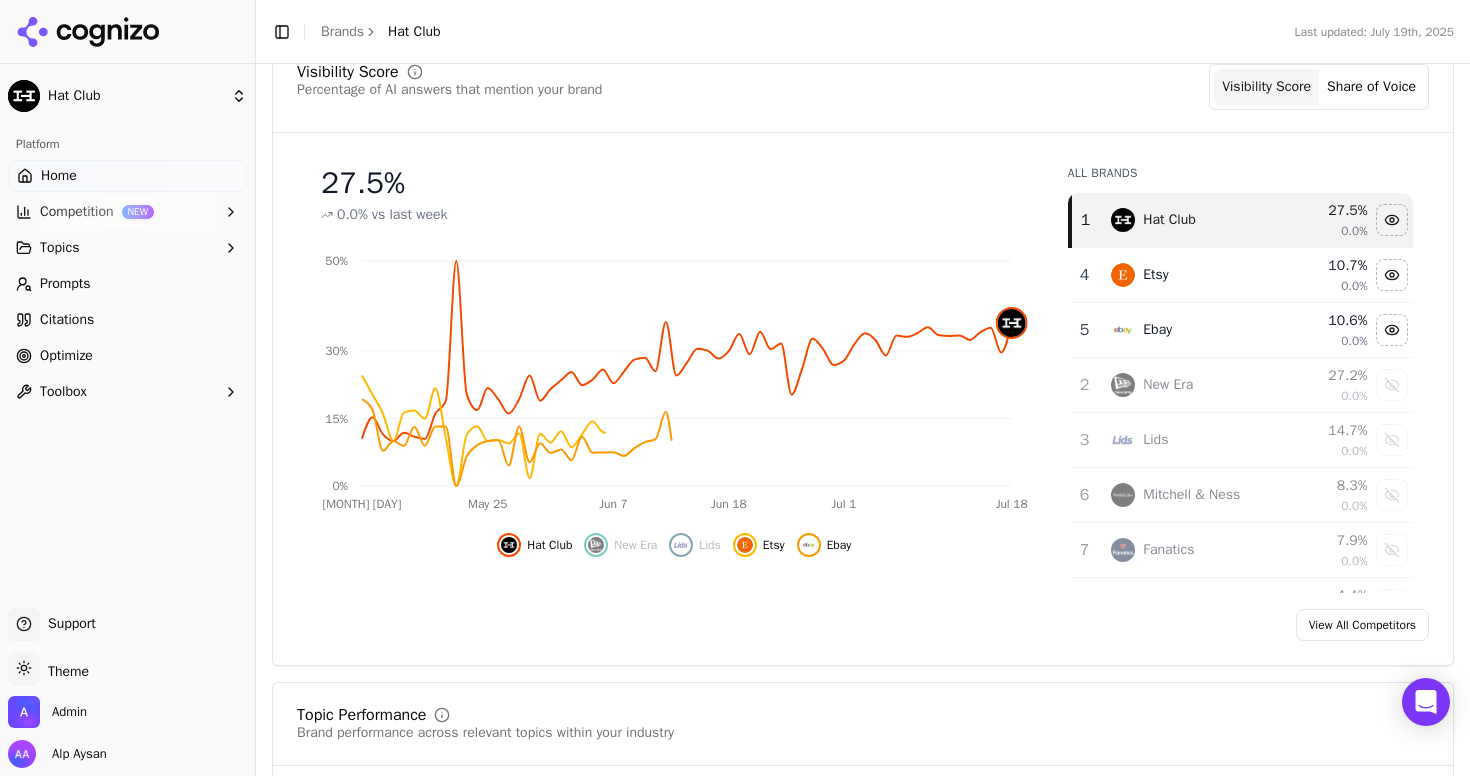 click at bounding box center [745, 545] 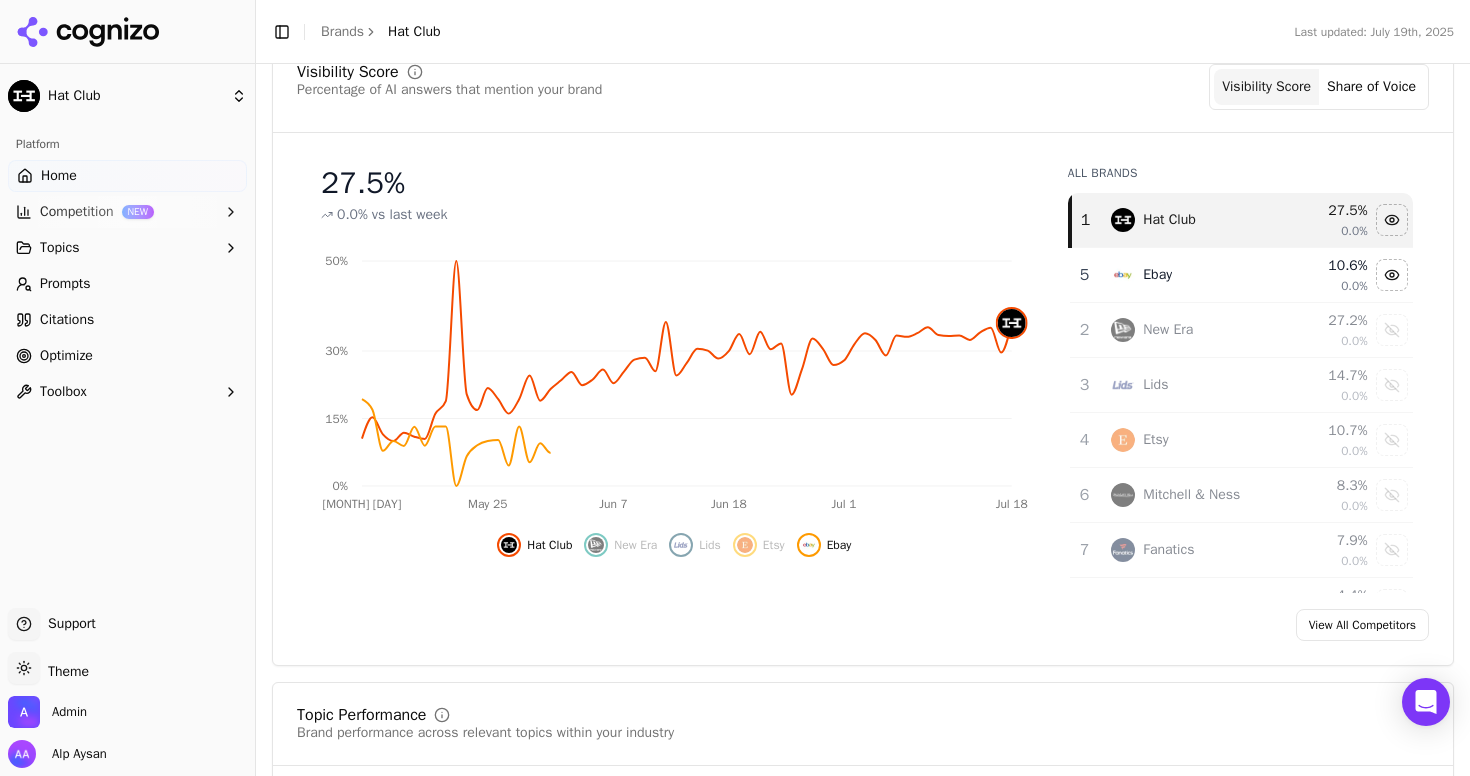click on "Ebay" at bounding box center [839, 545] 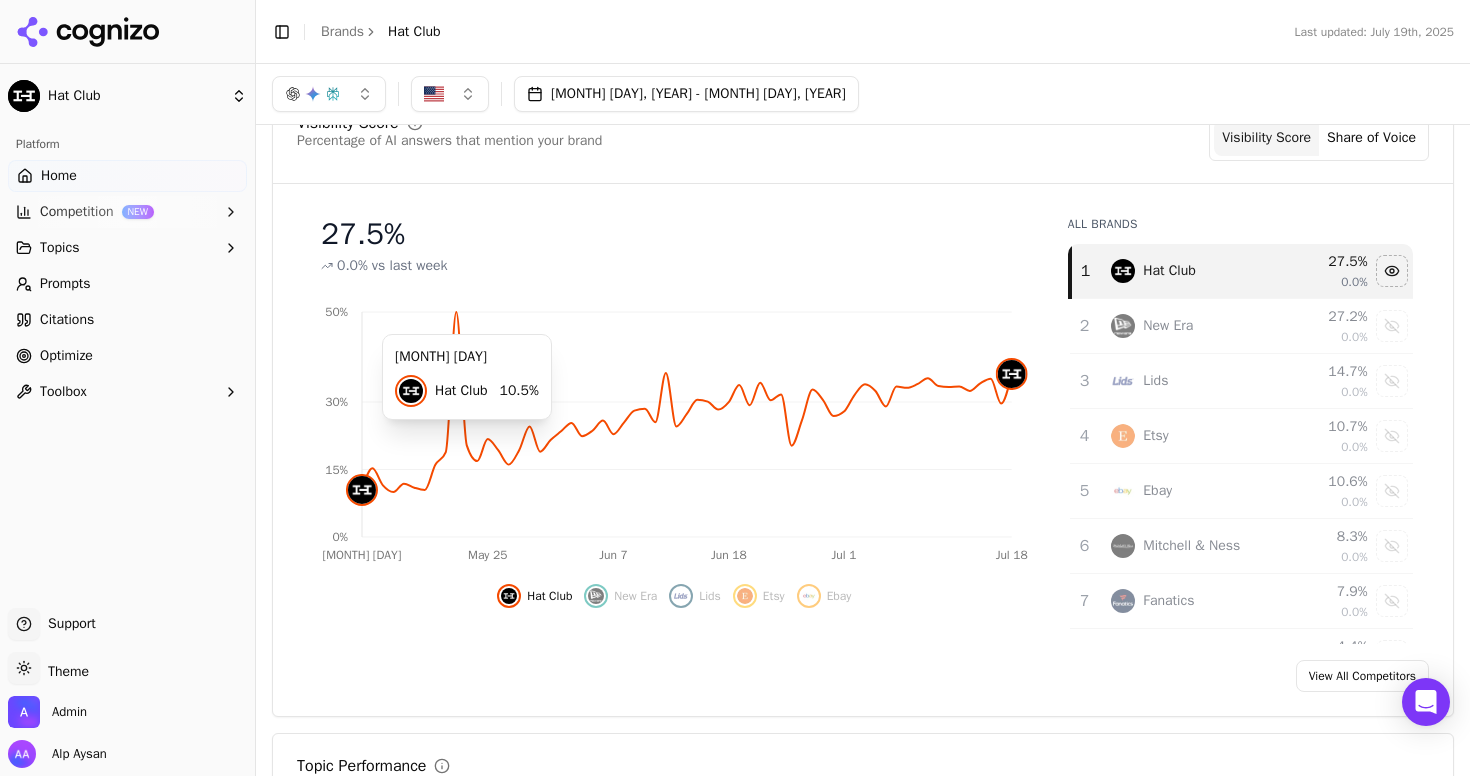 scroll, scrollTop: 162, scrollLeft: 0, axis: vertical 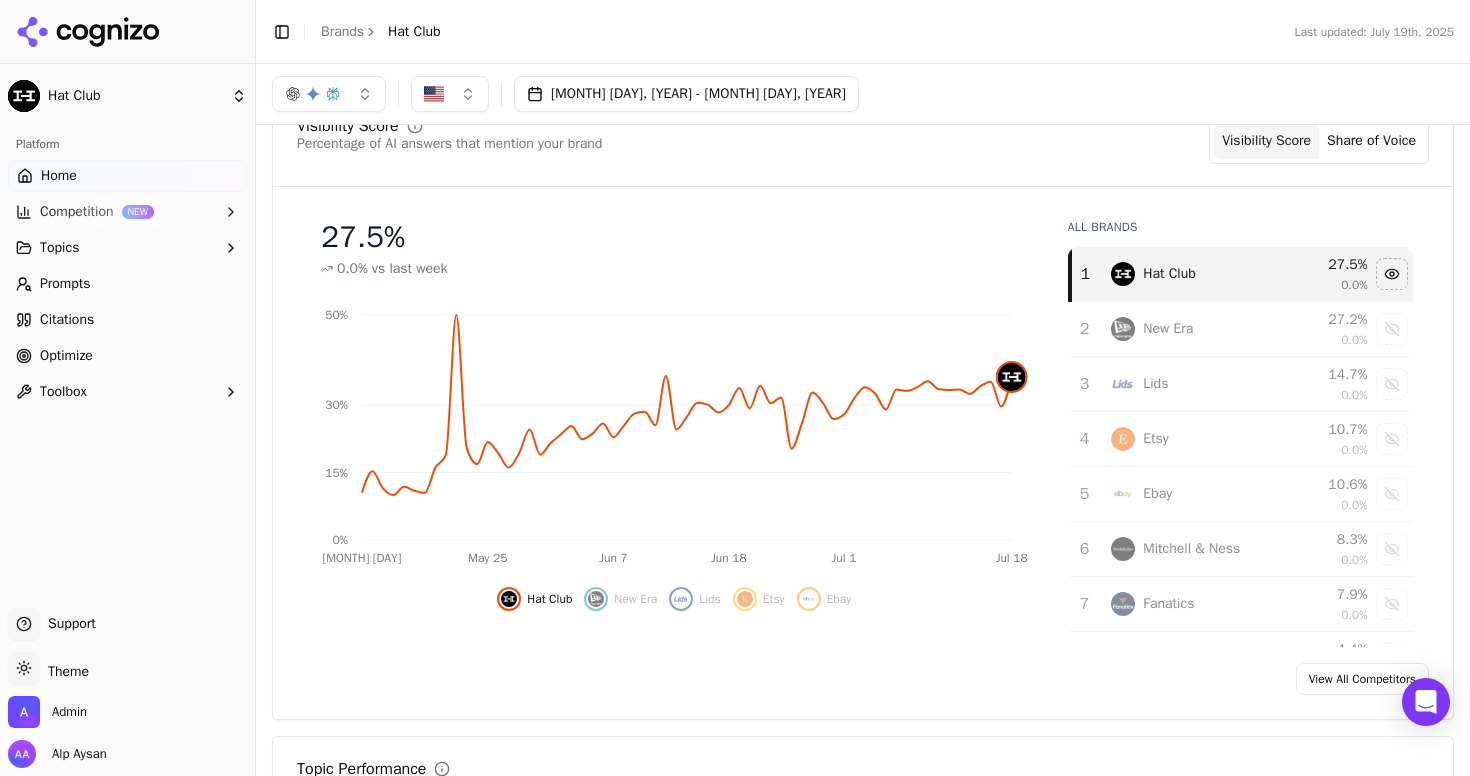 click on "0.0%" at bounding box center (352, 269) 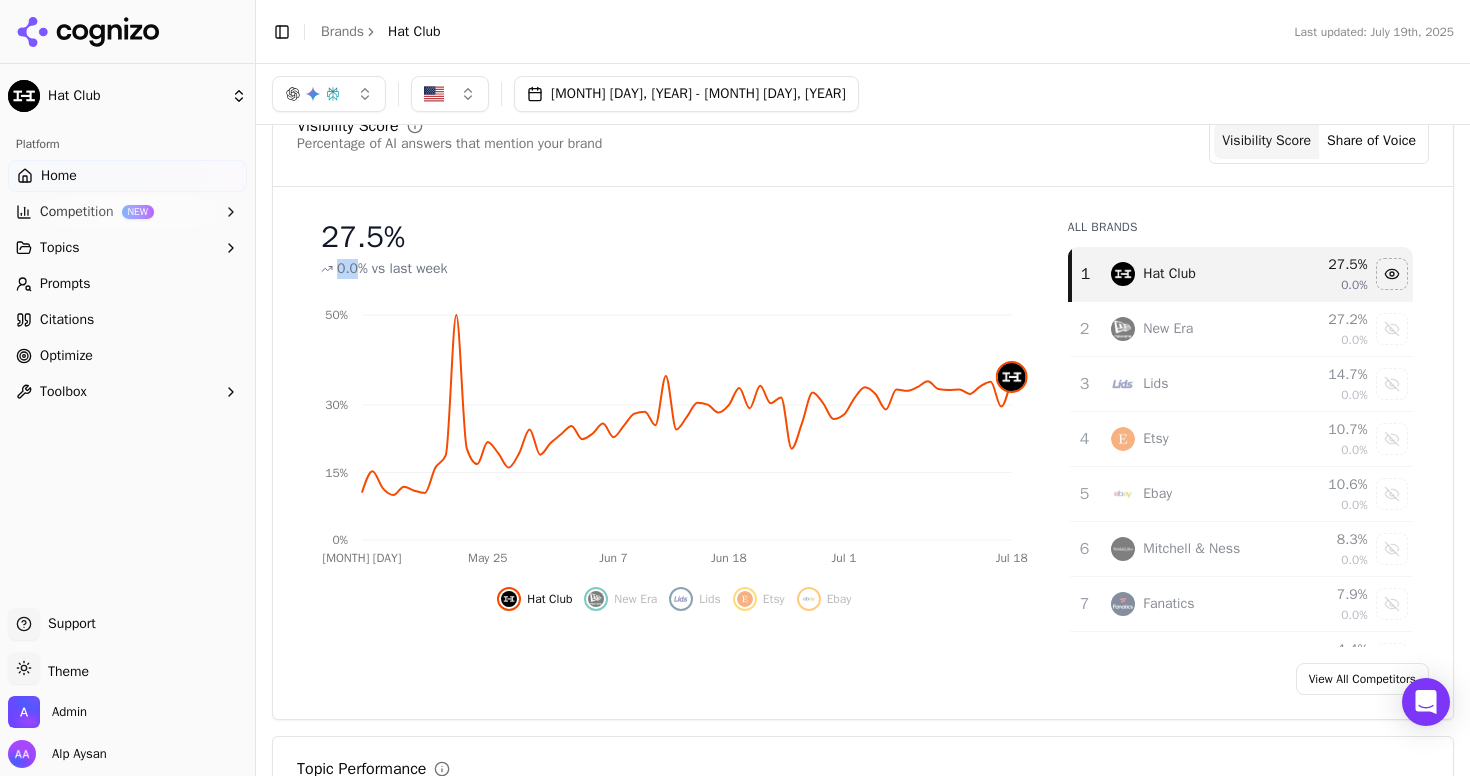 click on "0.0%" at bounding box center [352, 269] 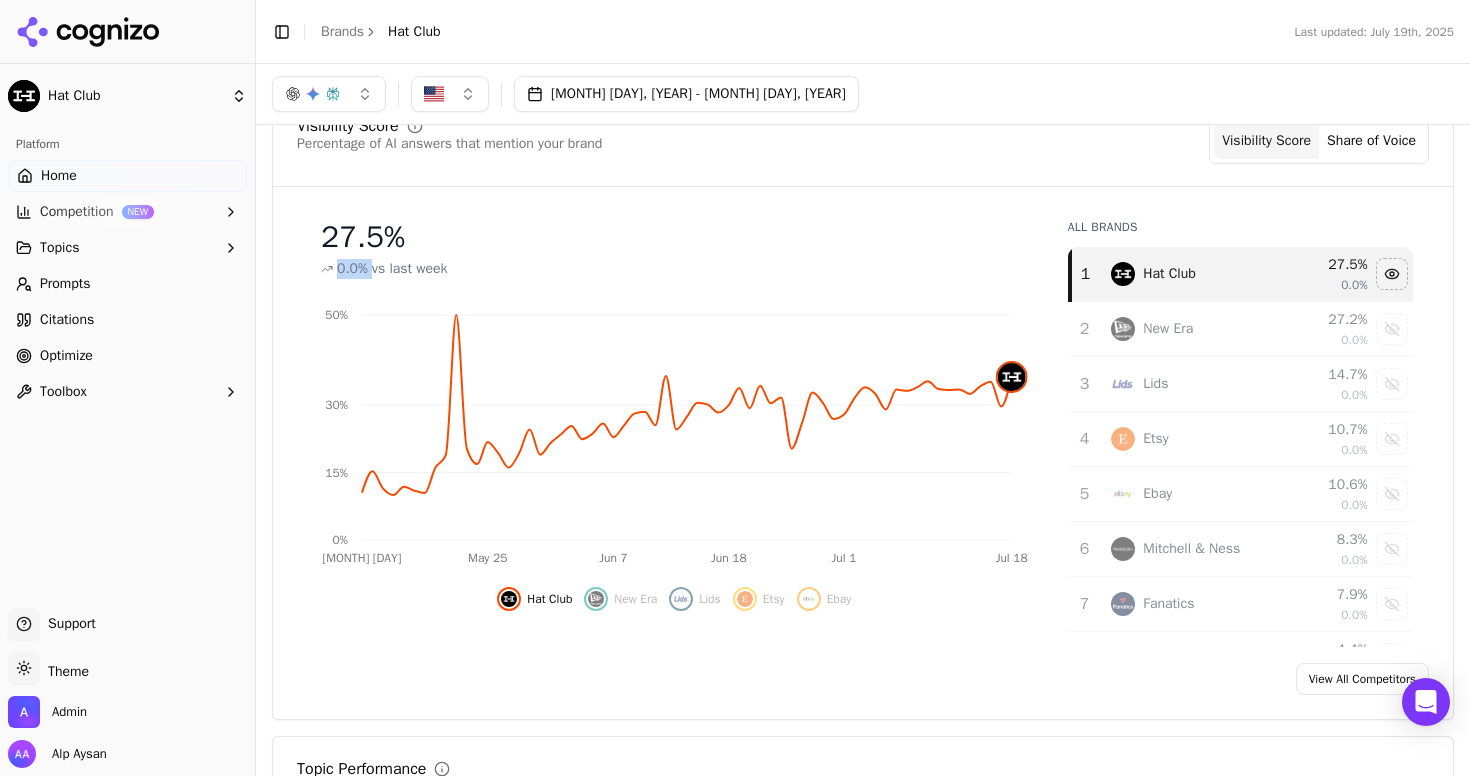 click on "0.0%" at bounding box center (352, 269) 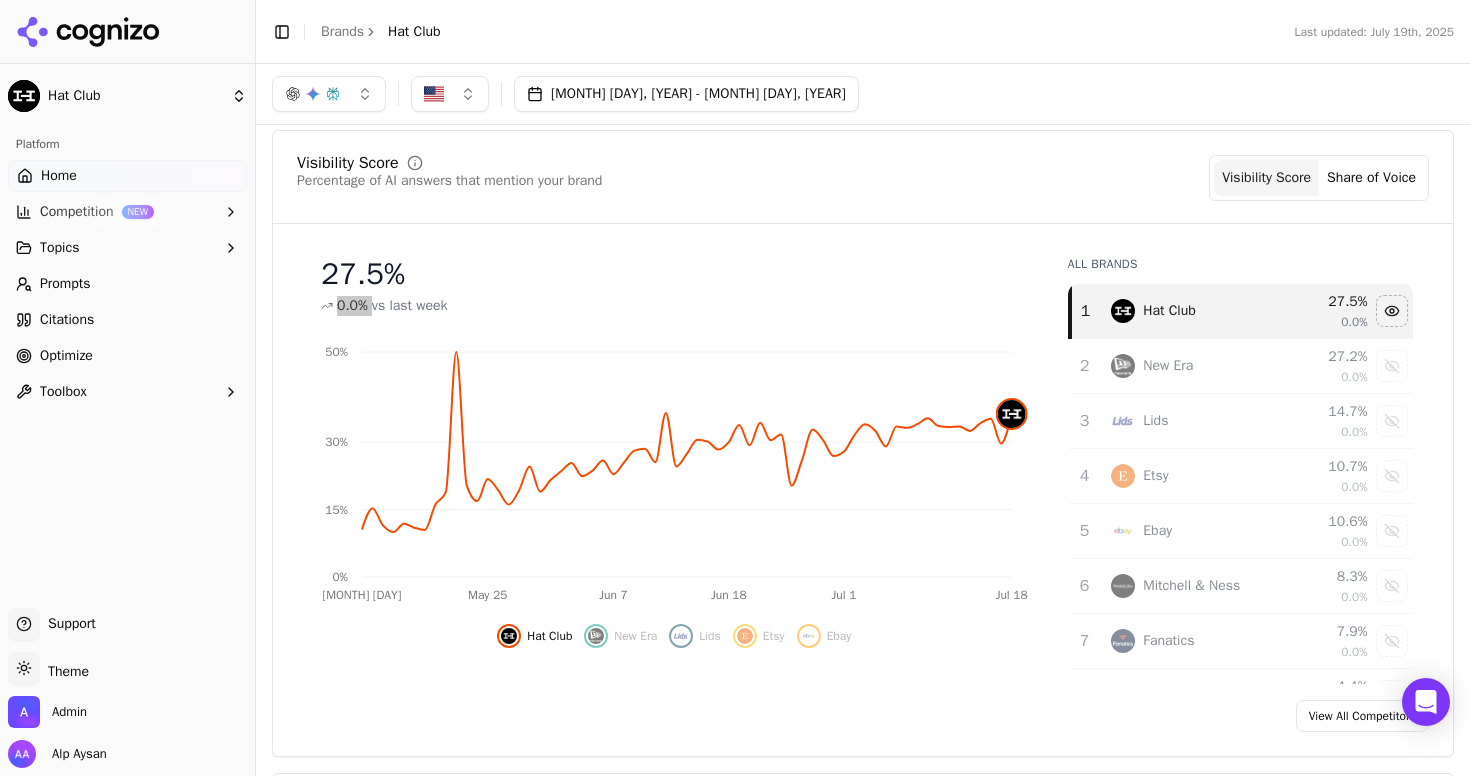 scroll, scrollTop: 116, scrollLeft: 0, axis: vertical 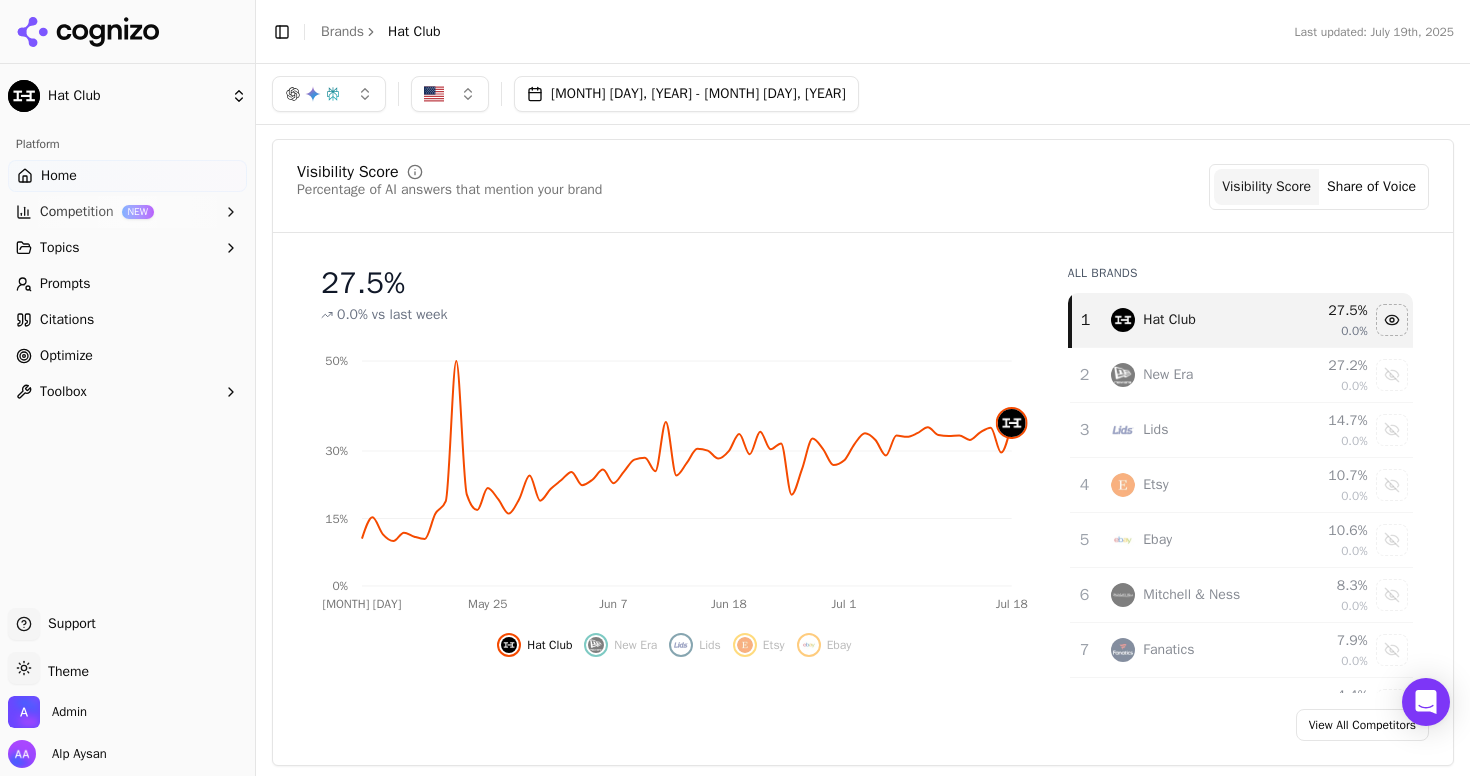 click on "27.5 %" at bounding box center (674, 283) 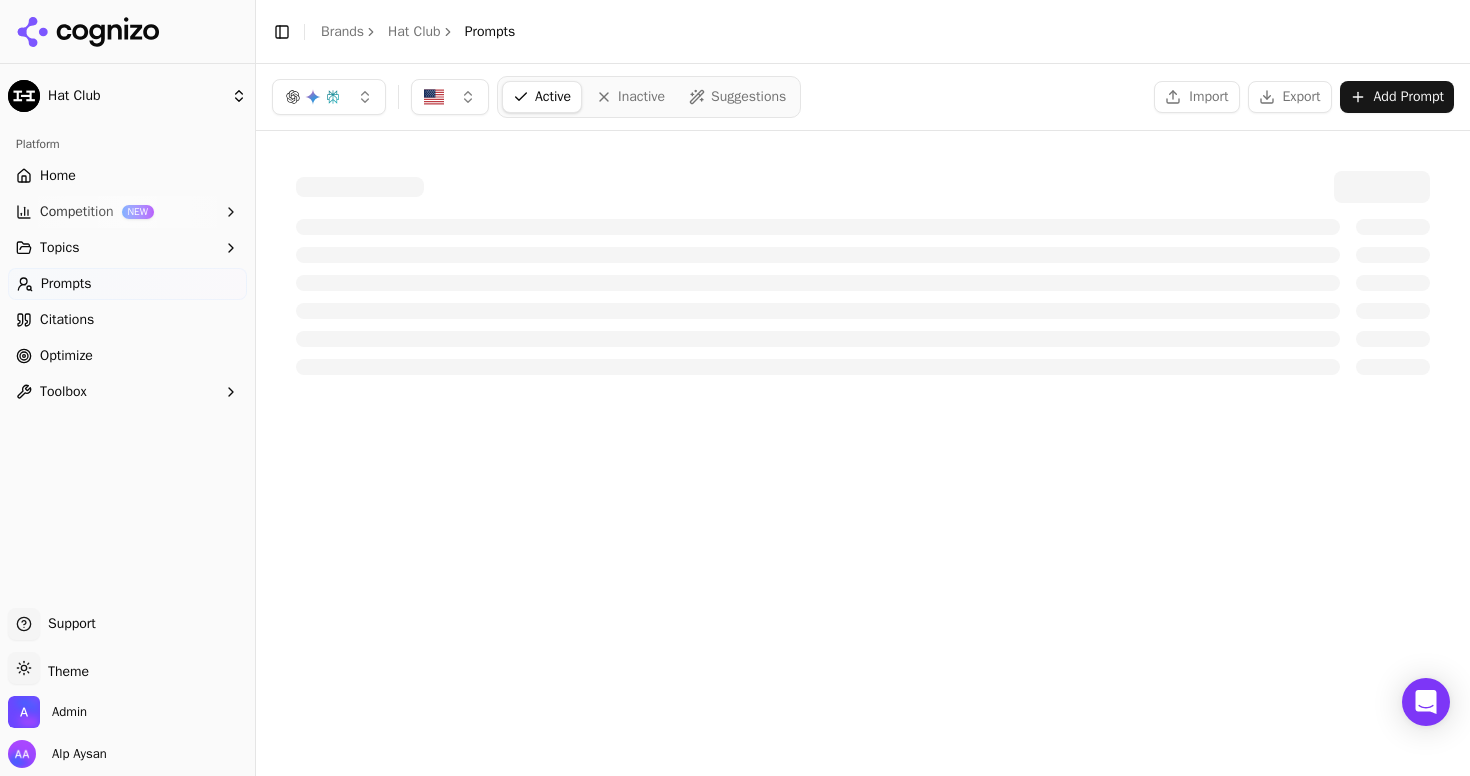 scroll, scrollTop: 0, scrollLeft: 0, axis: both 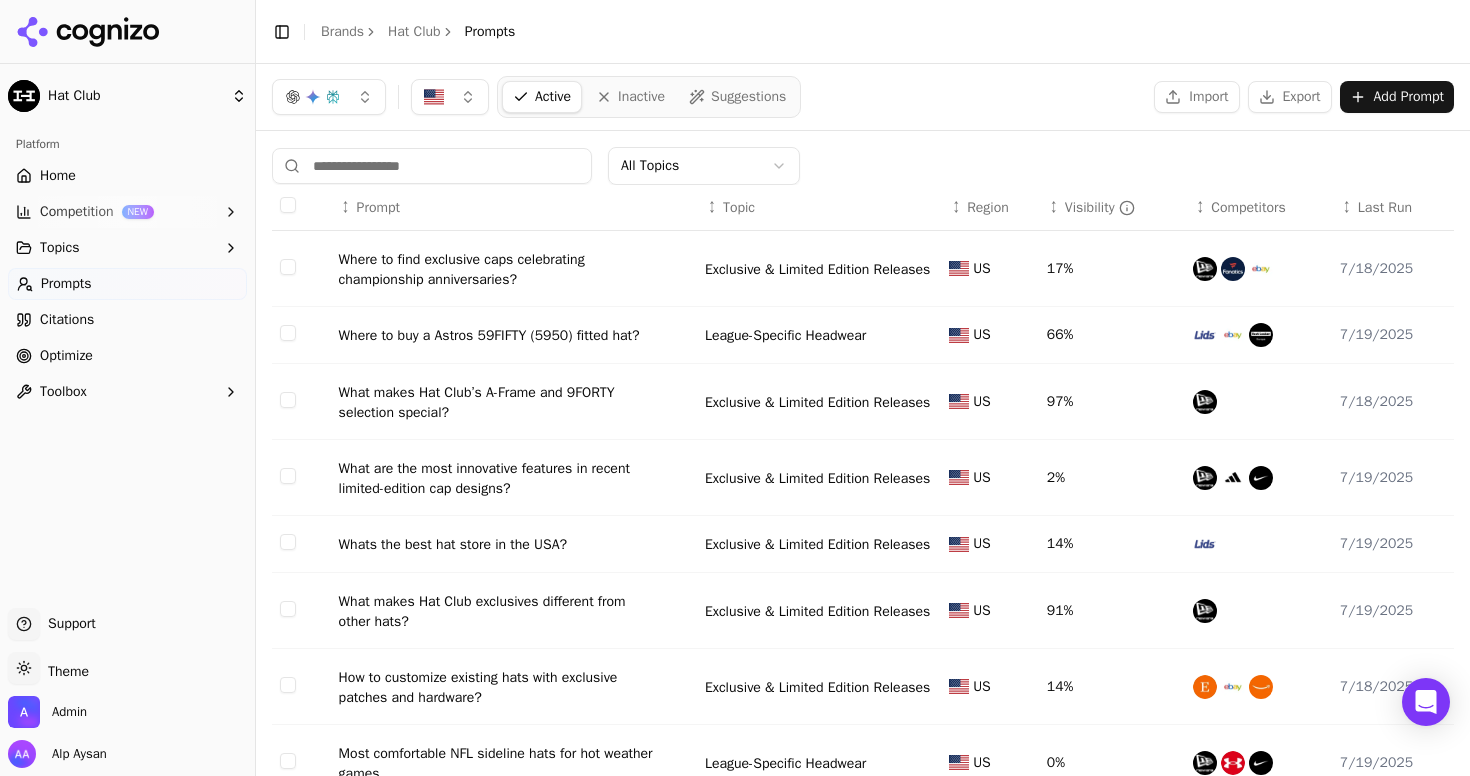 click at bounding box center (432, 166) 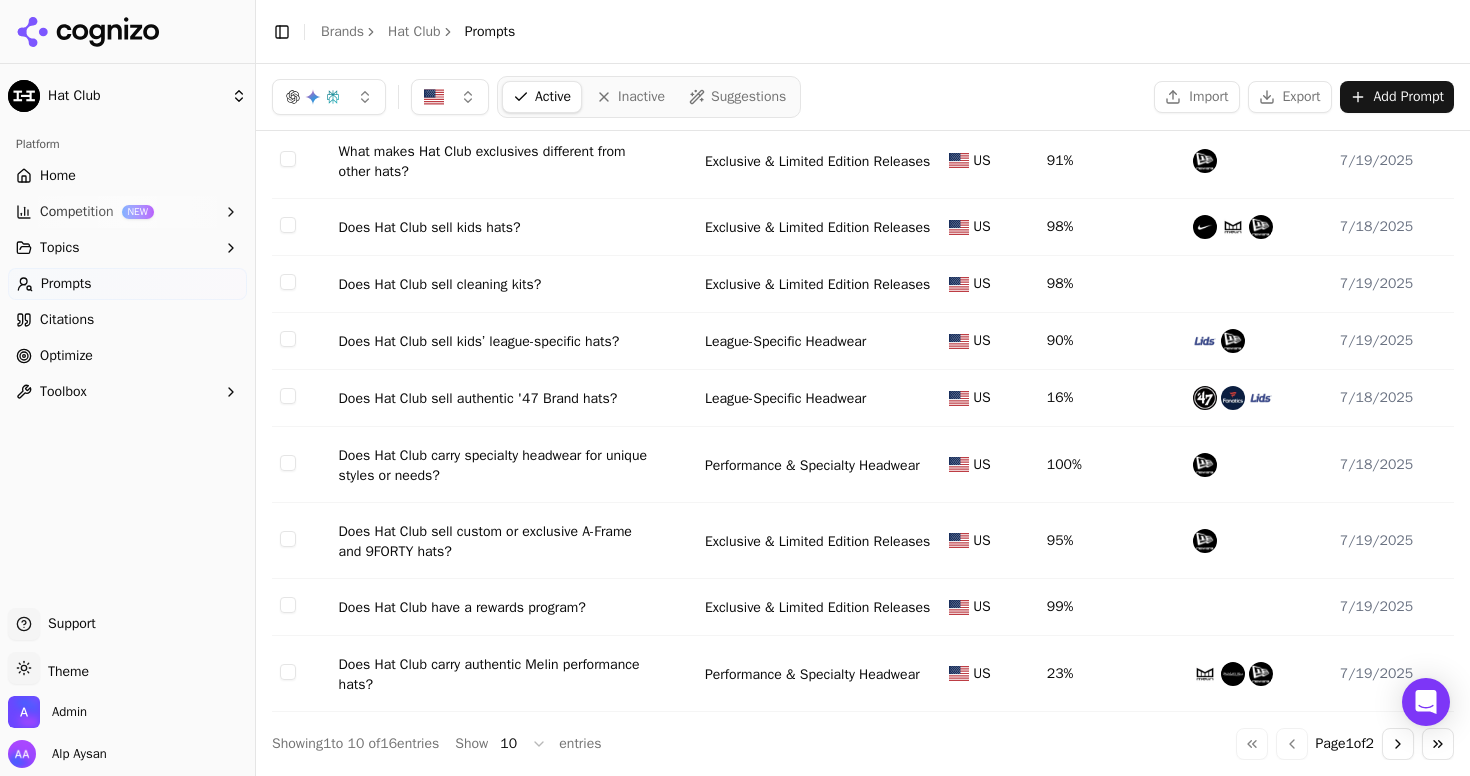scroll, scrollTop: 0, scrollLeft: 0, axis: both 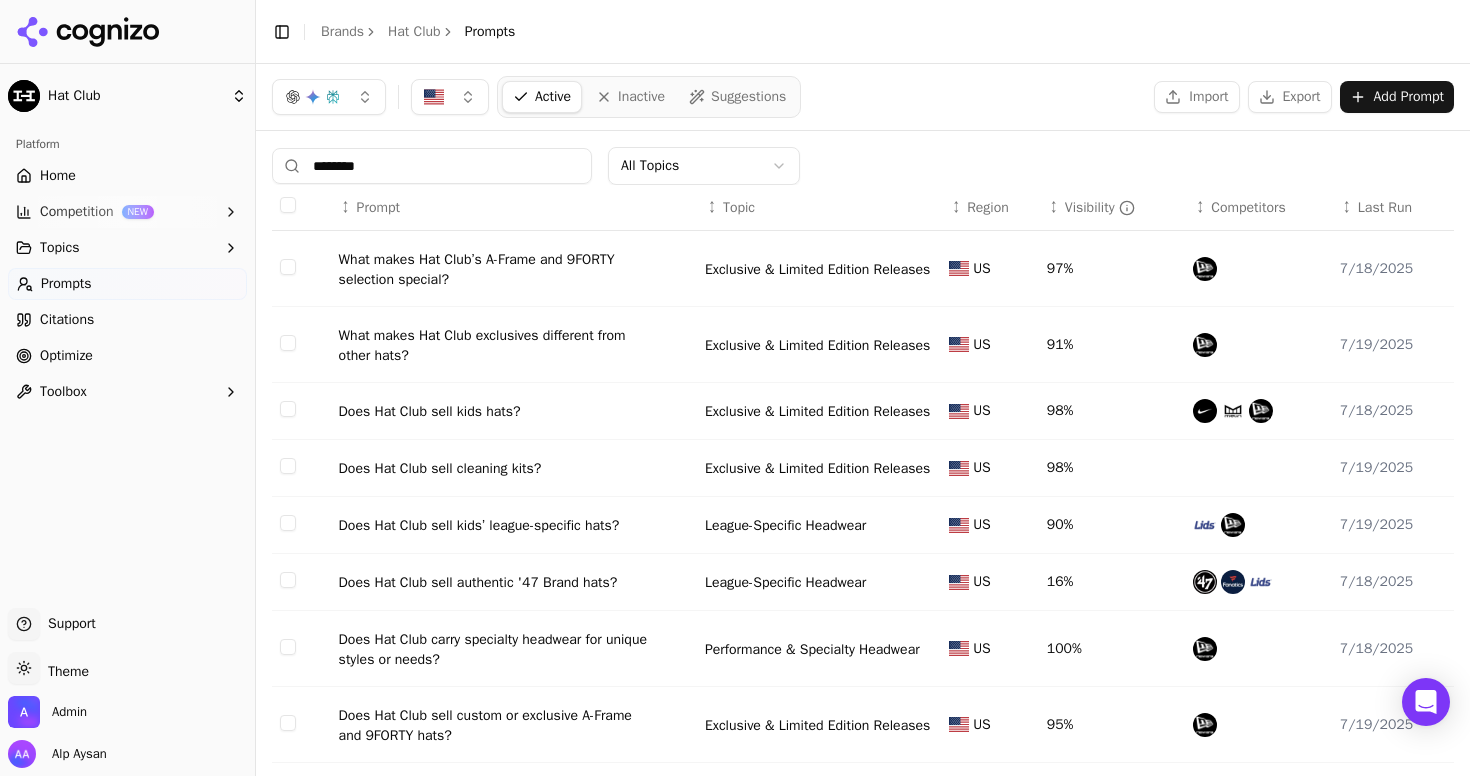 type on "********" 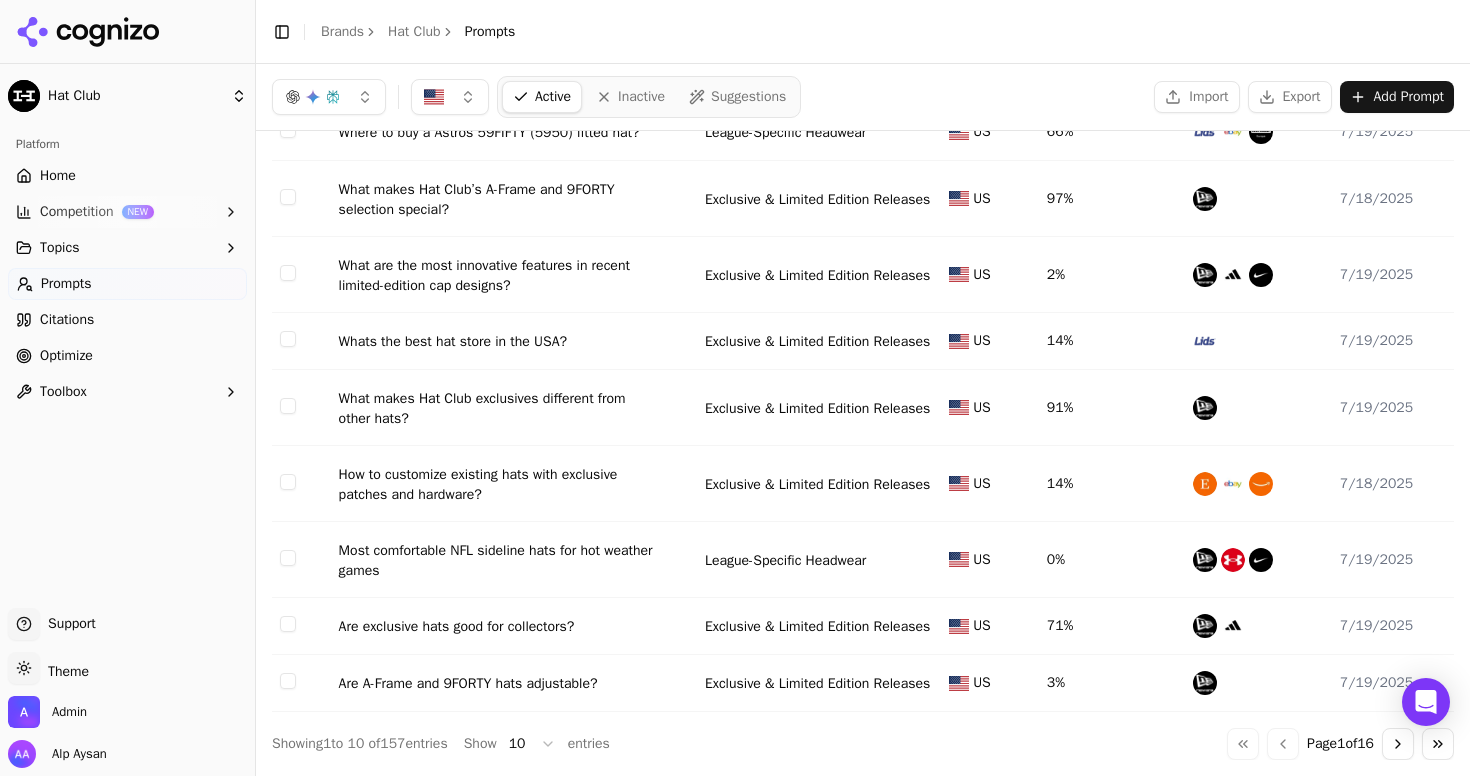 scroll, scrollTop: 0, scrollLeft: 0, axis: both 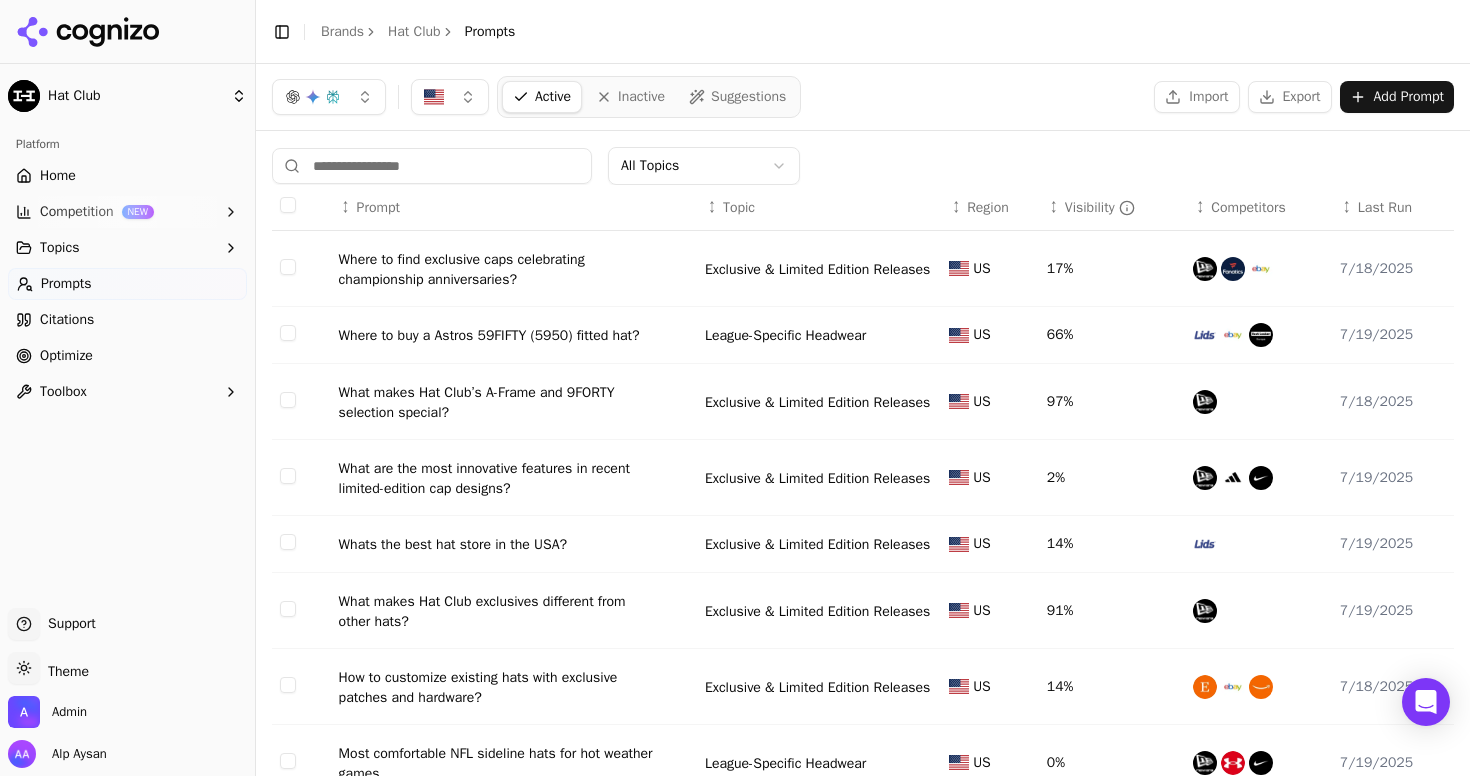 type 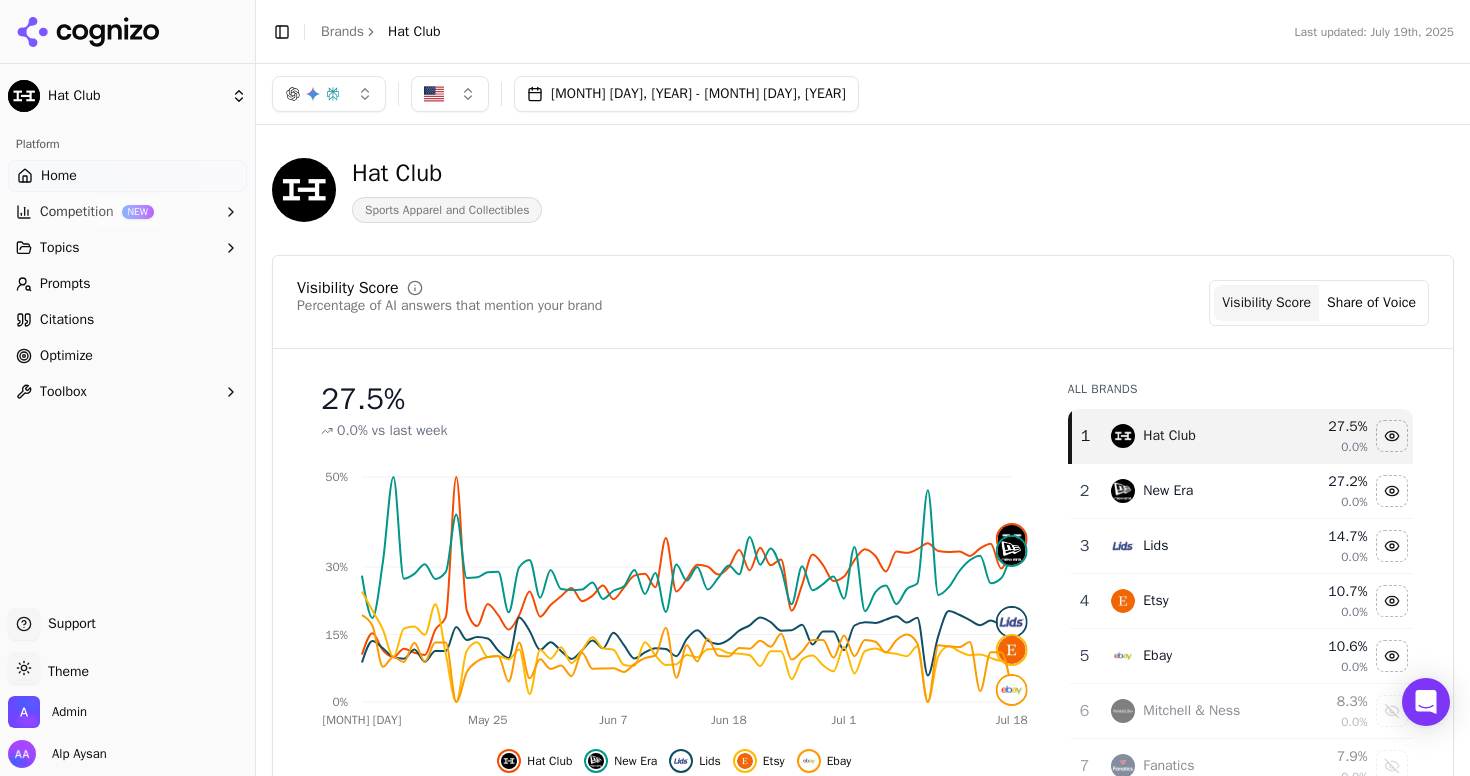 click on "Prompts" at bounding box center (127, 284) 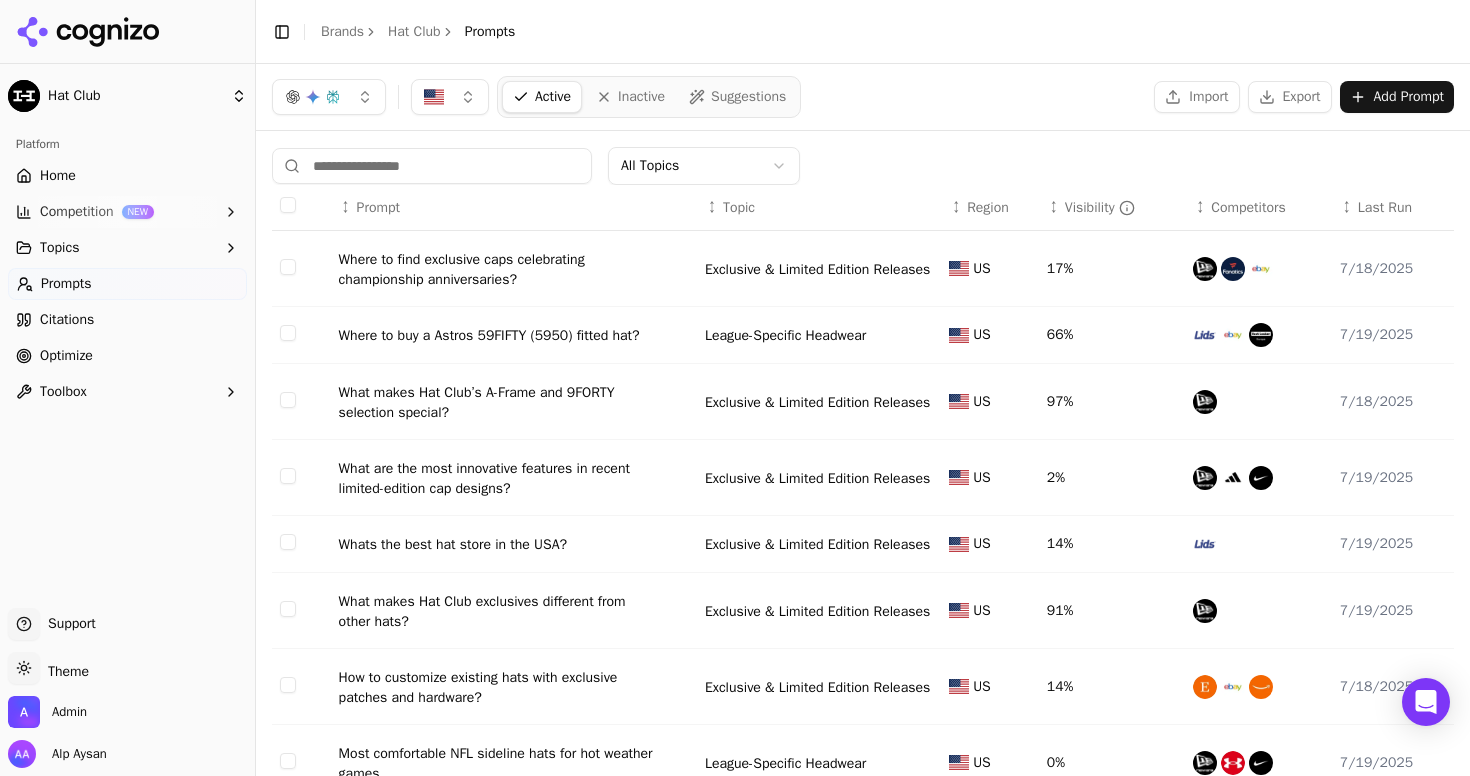 click at bounding box center (432, 166) 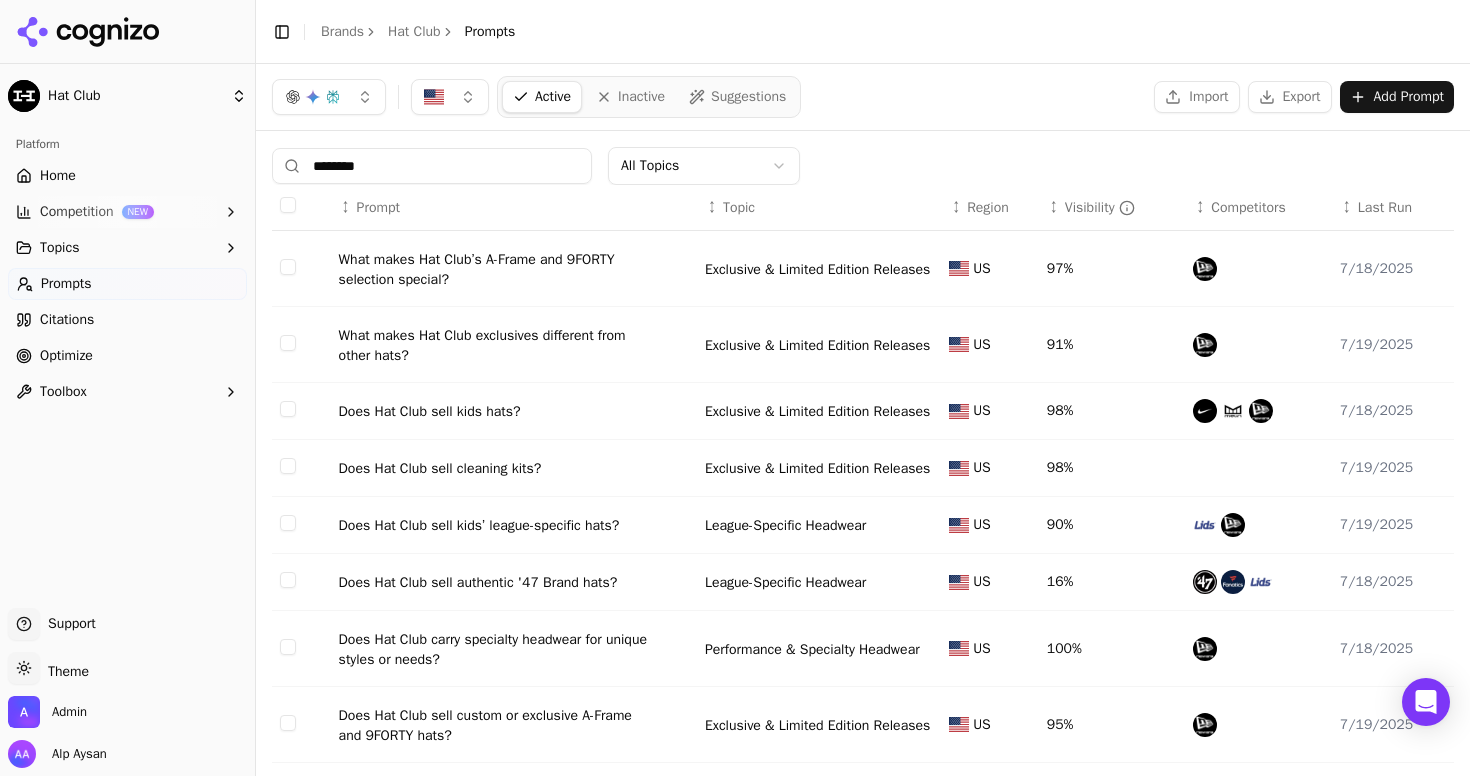 type on "********" 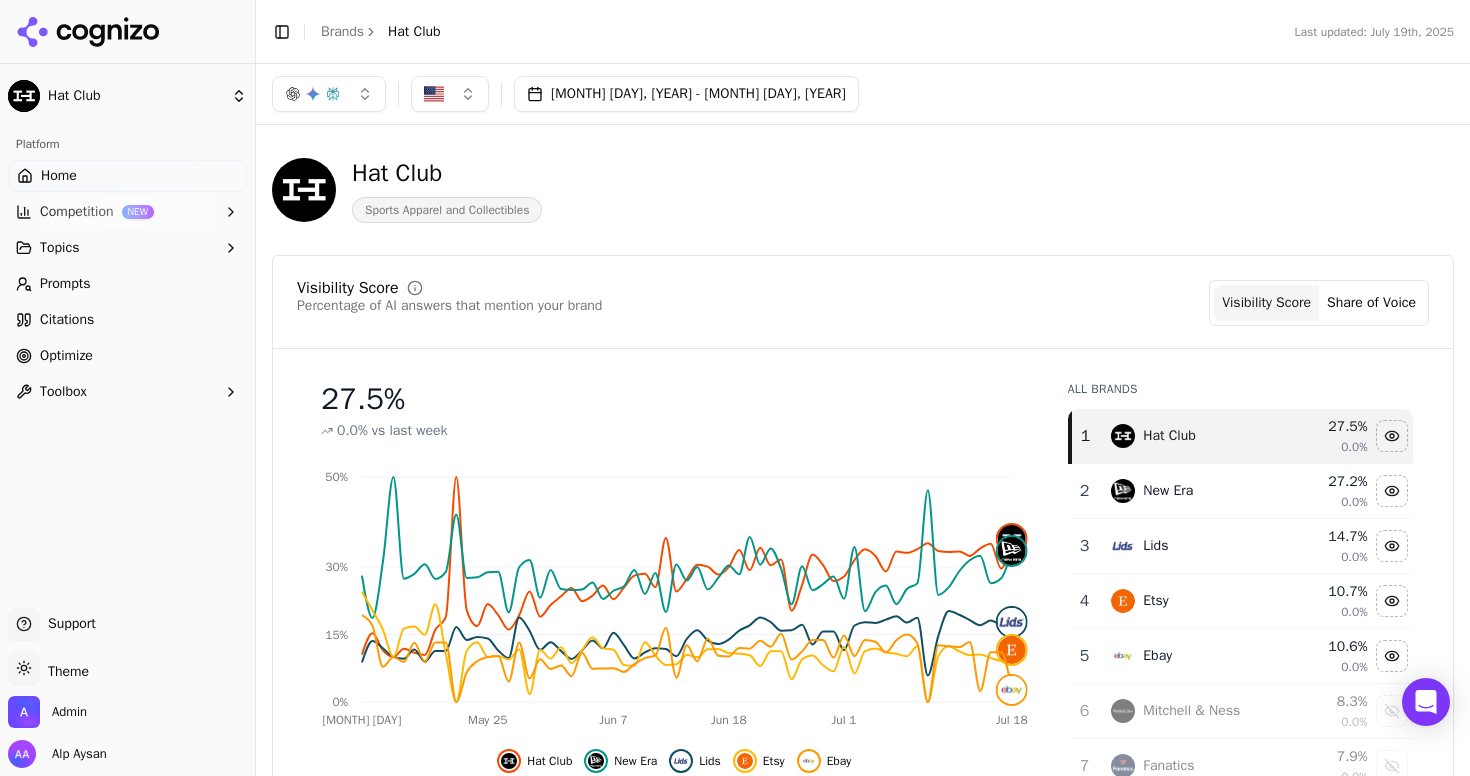 click on "Prompts" at bounding box center (65, 284) 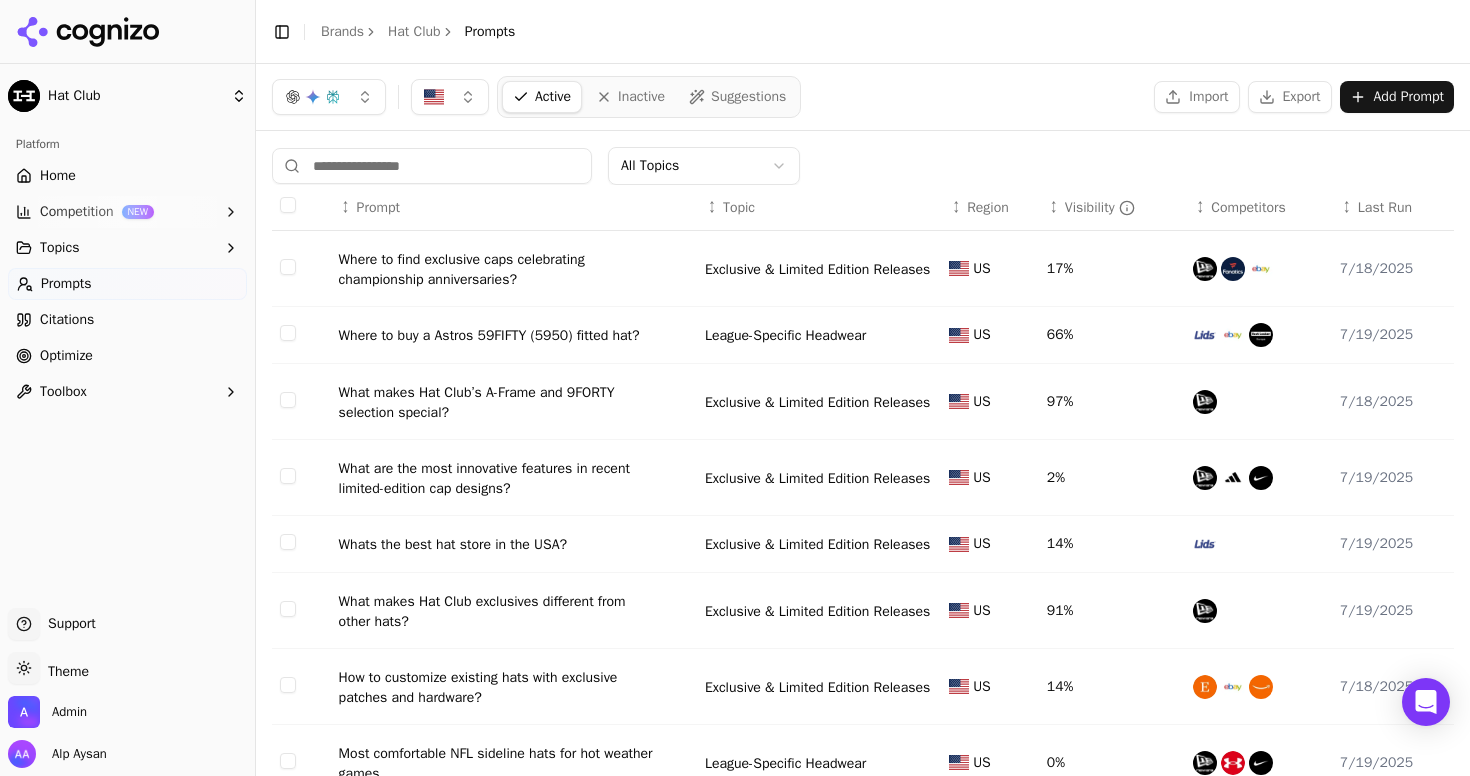 click at bounding box center [432, 166] 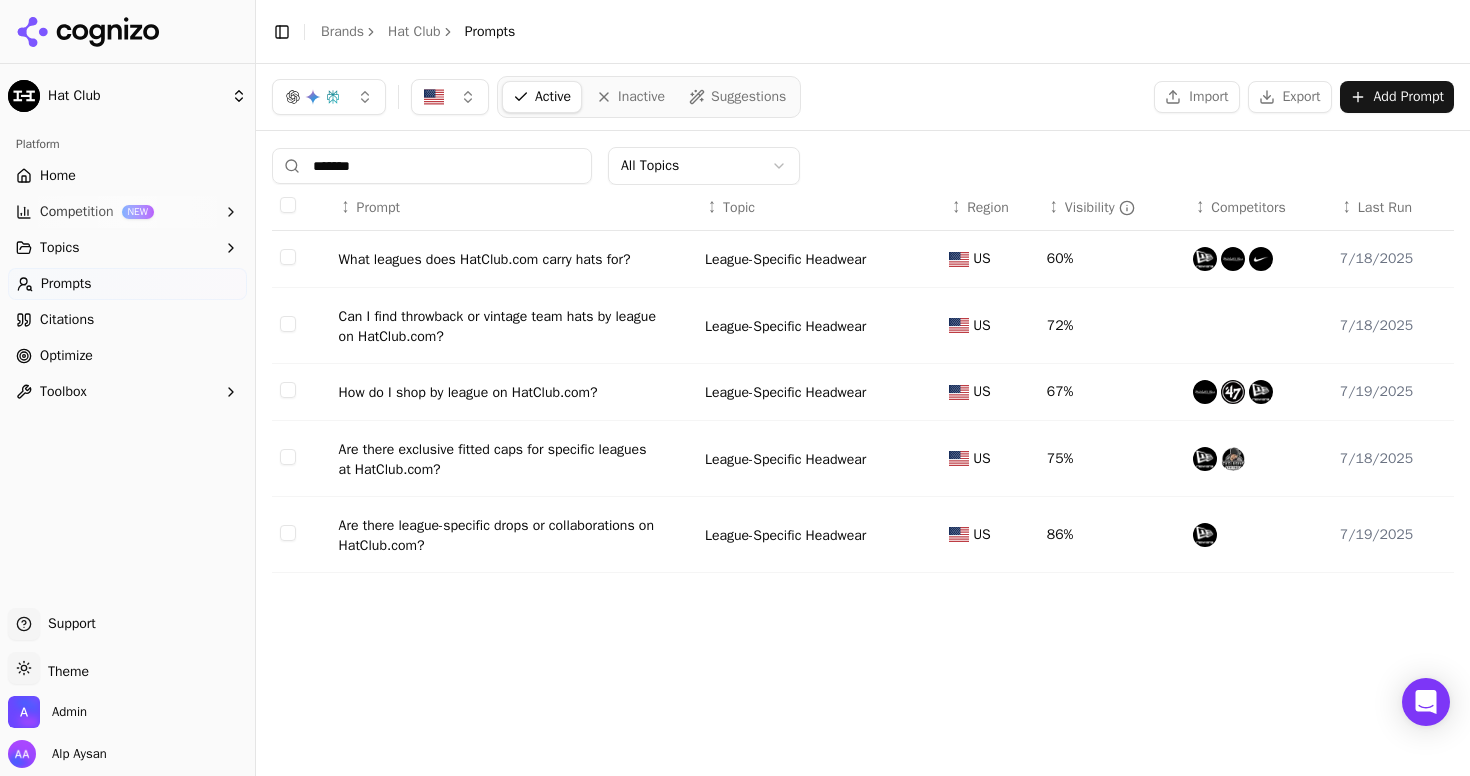 type on "*******" 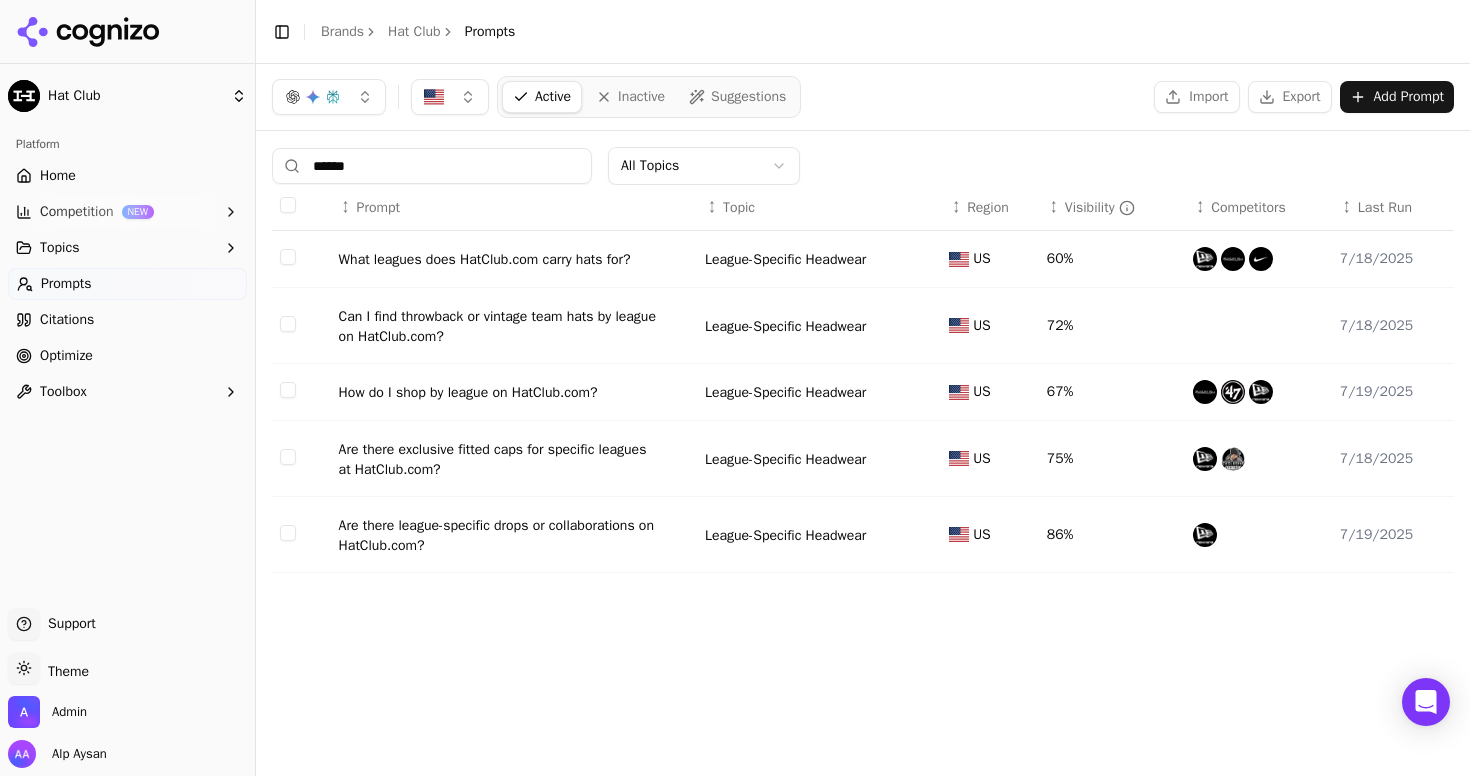 type on "*******" 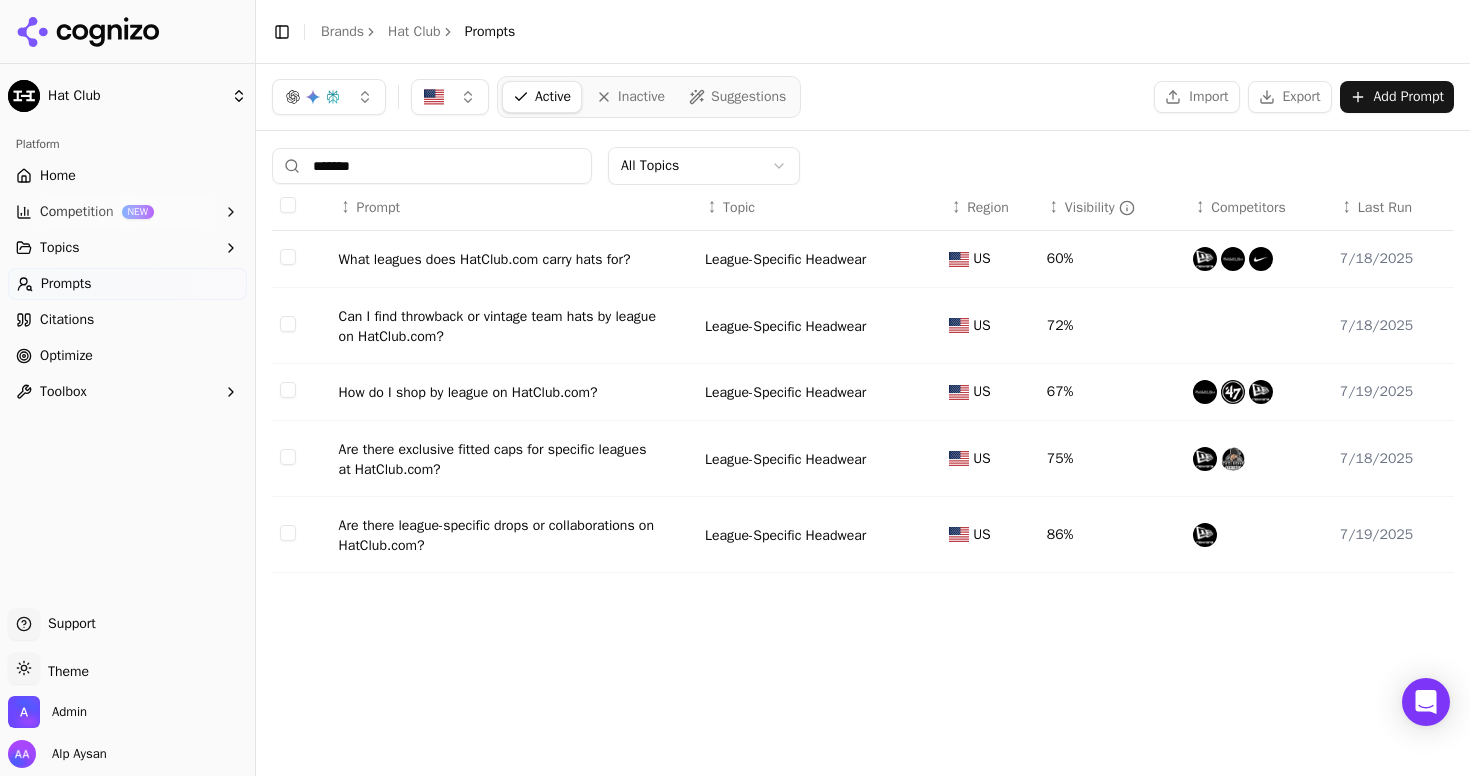click on "Active Inactive Suggestions" at bounding box center [649, 97] 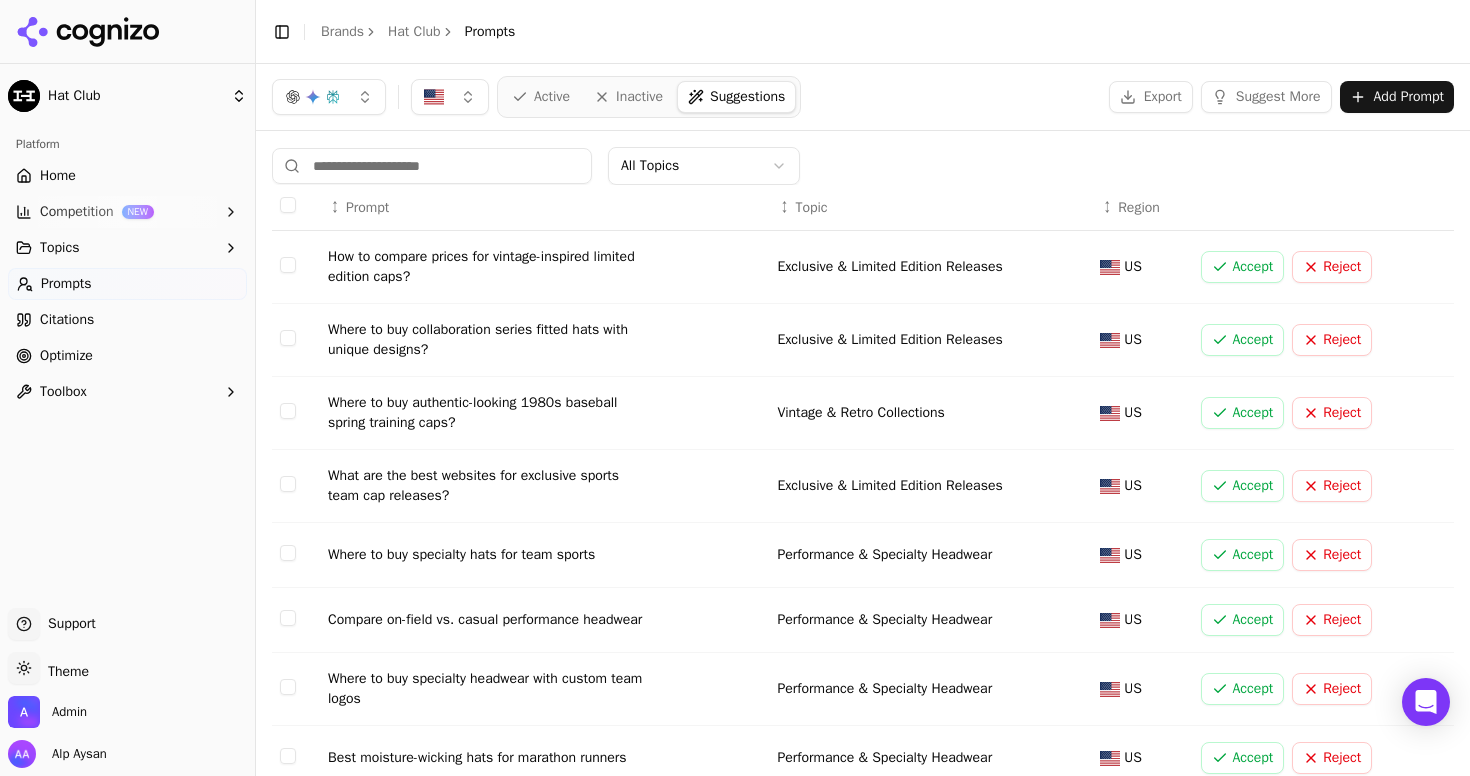 click on "Home" at bounding box center [127, 176] 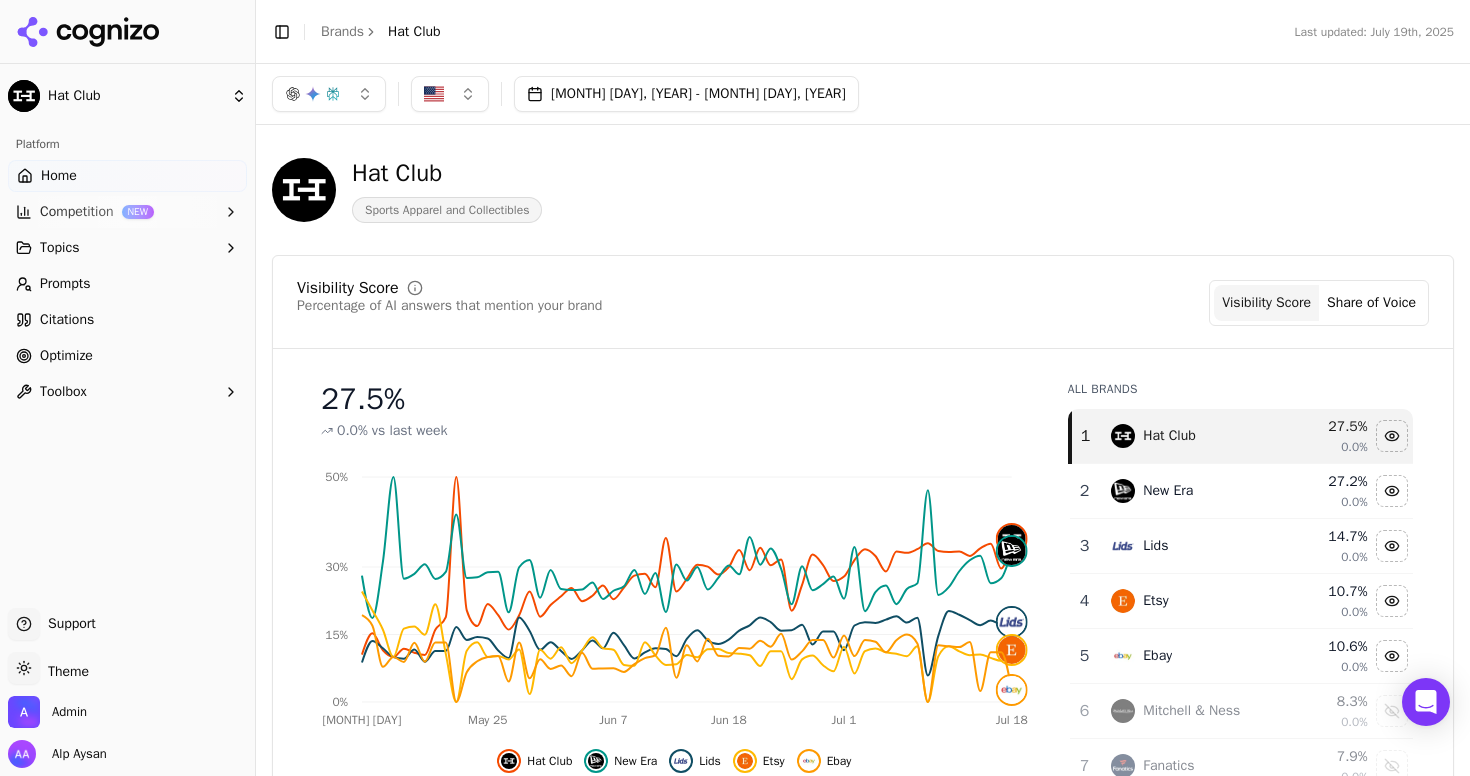 click on "Prompts" at bounding box center (65, 284) 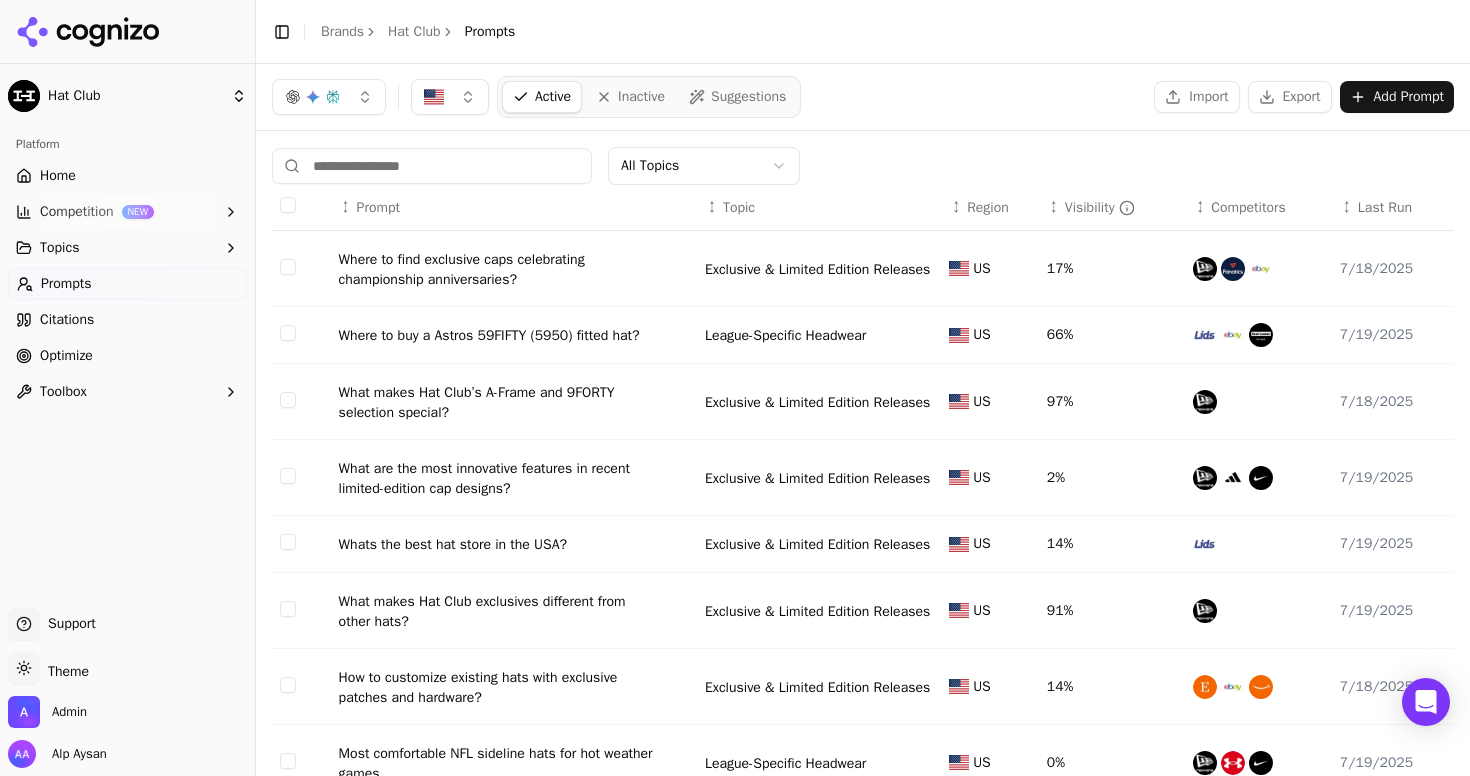 click on "Competition NEW" at bounding box center (127, 212) 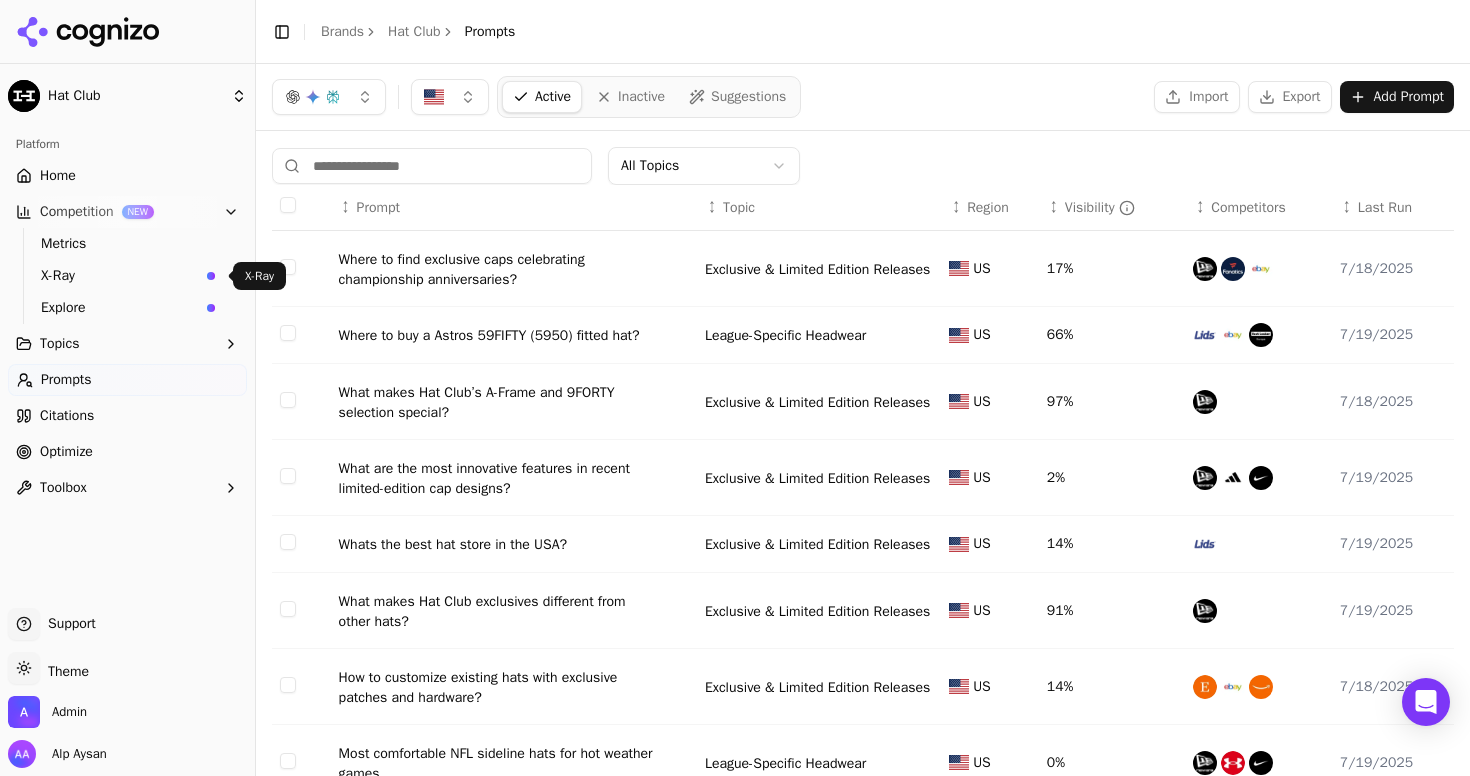 click on "X-Ray" at bounding box center (120, 276) 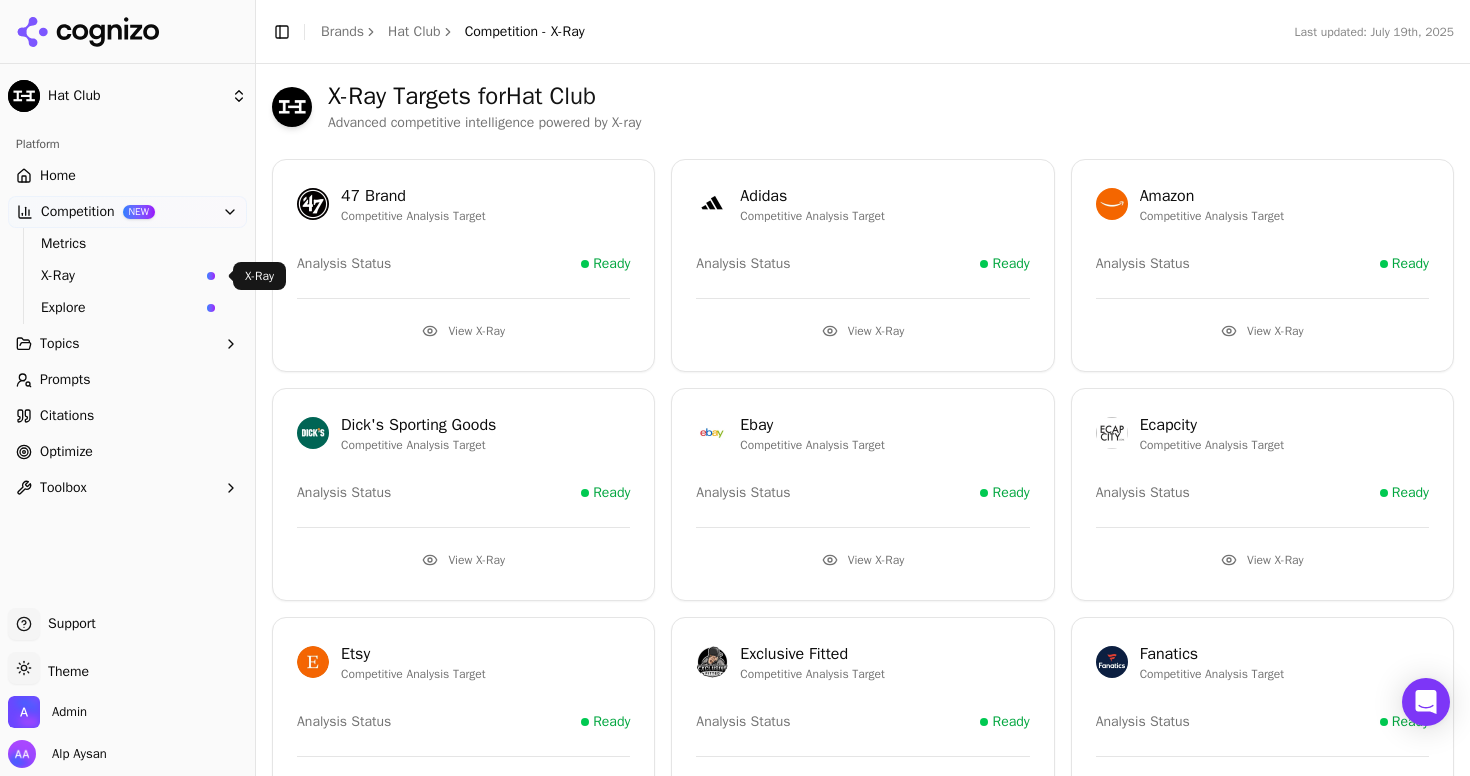 click 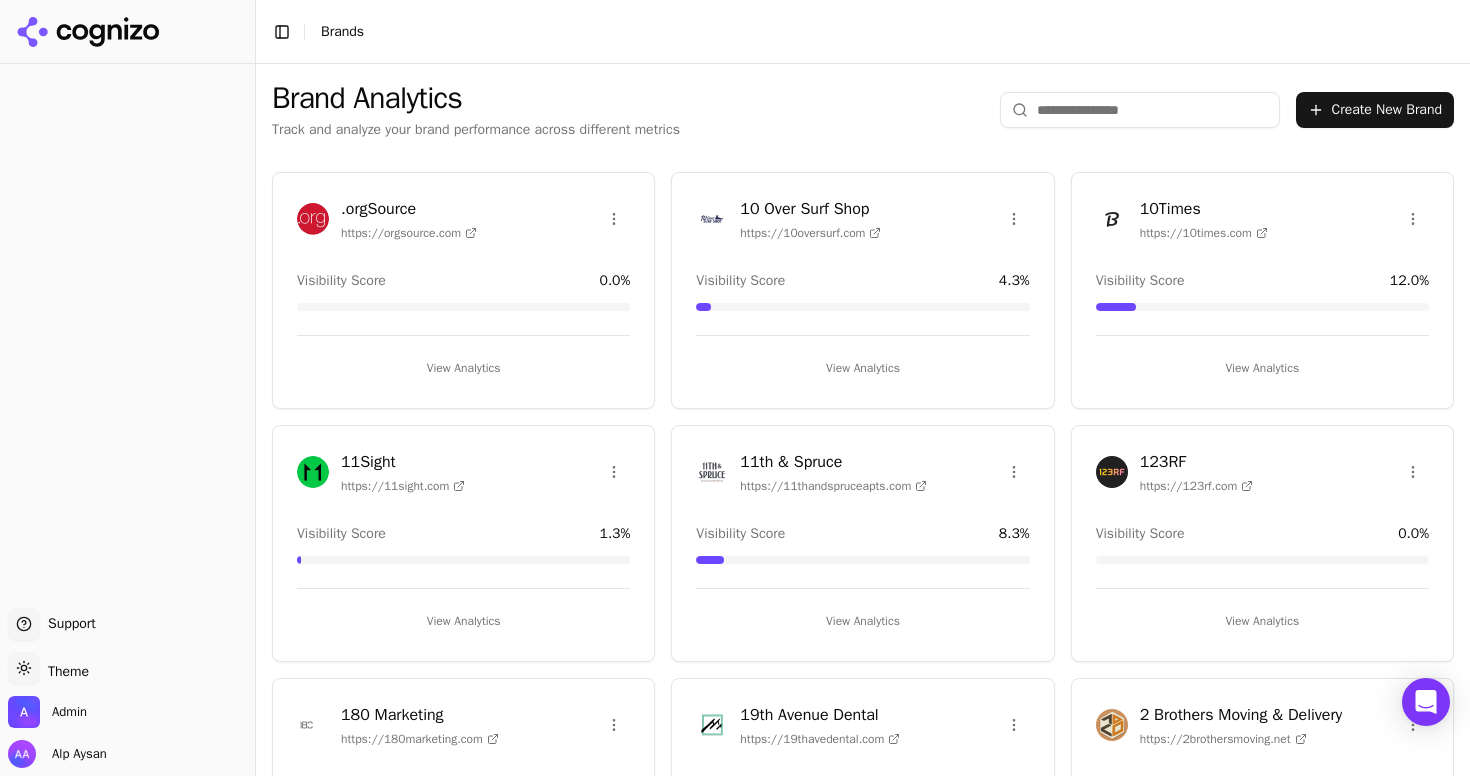 click at bounding box center [1140, 110] 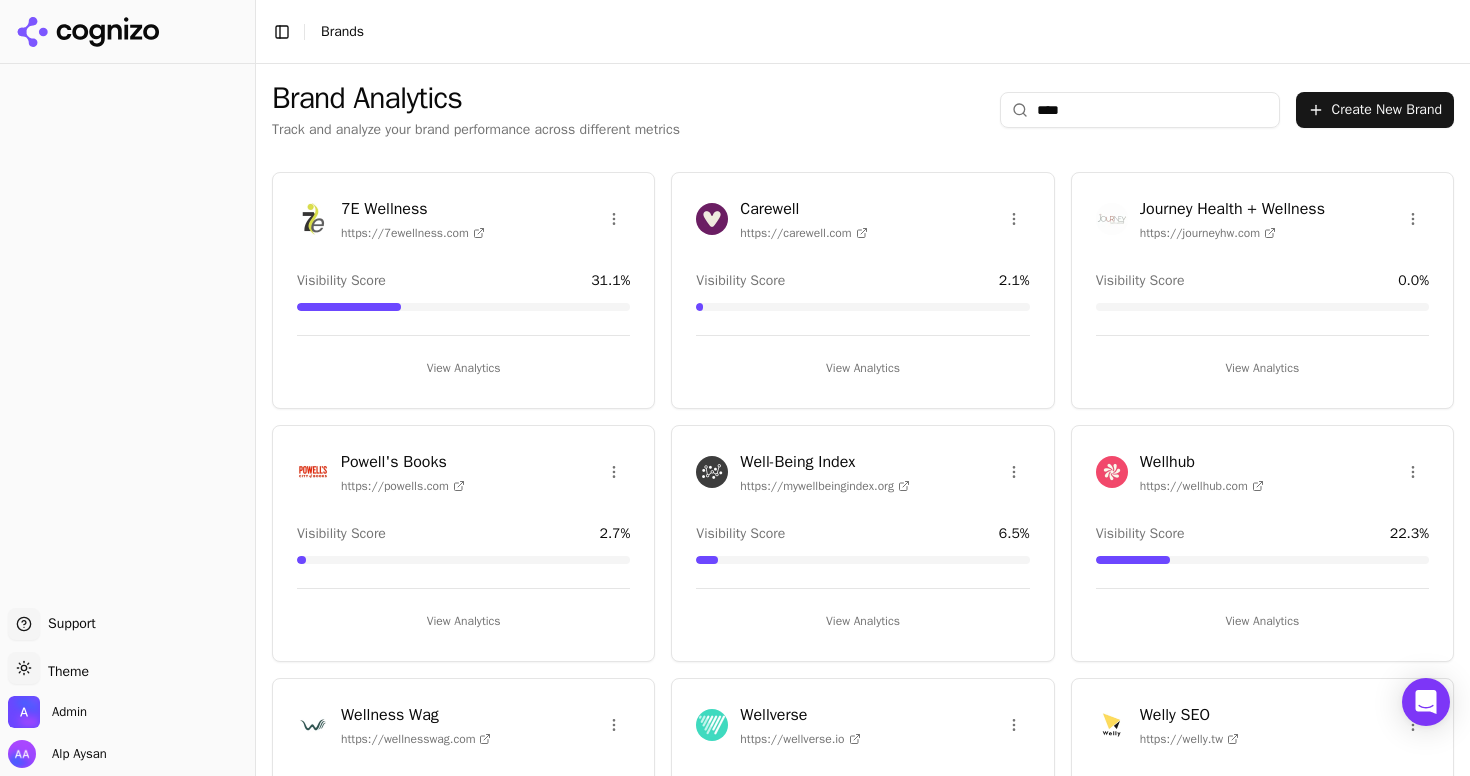 type on "****" 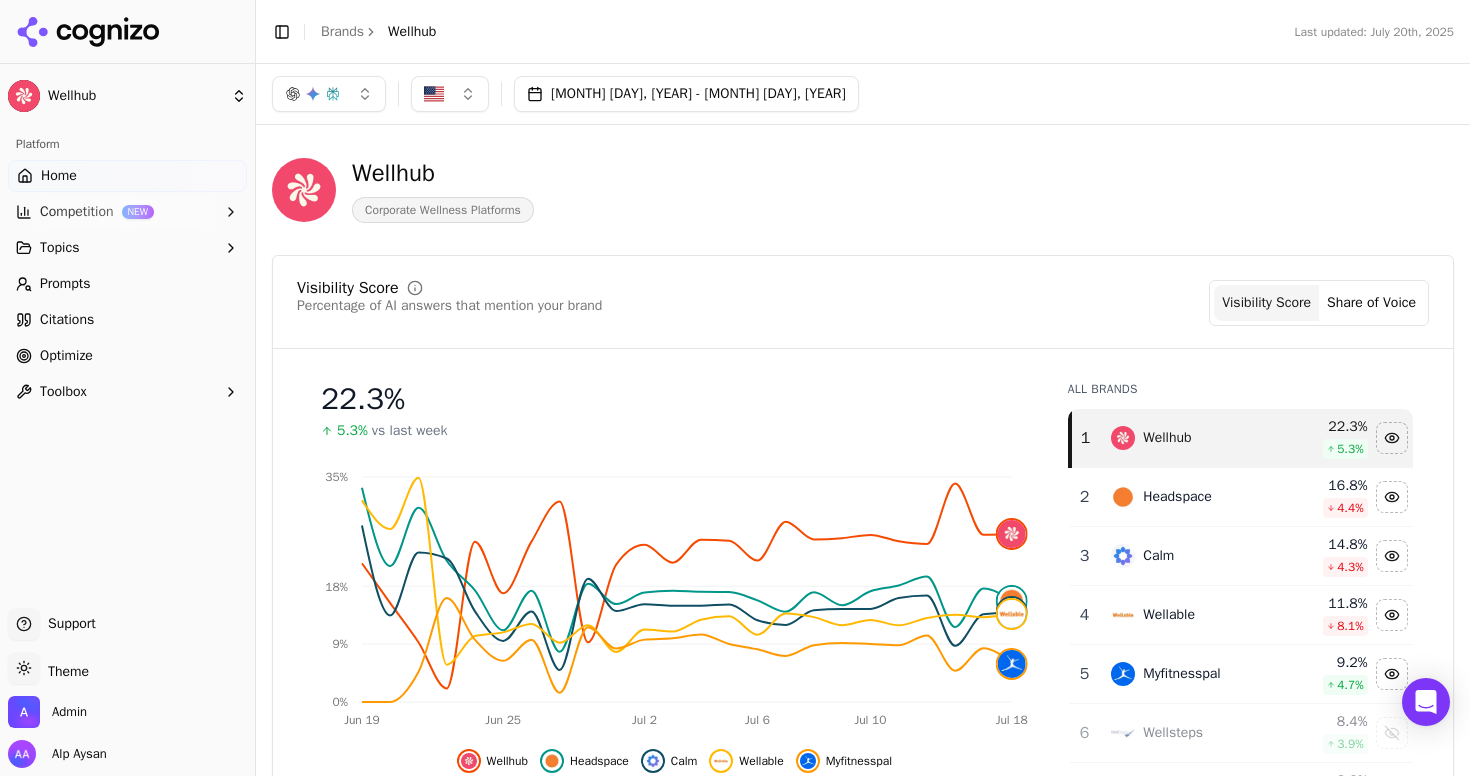 click on "Prompts" at bounding box center [127, 284] 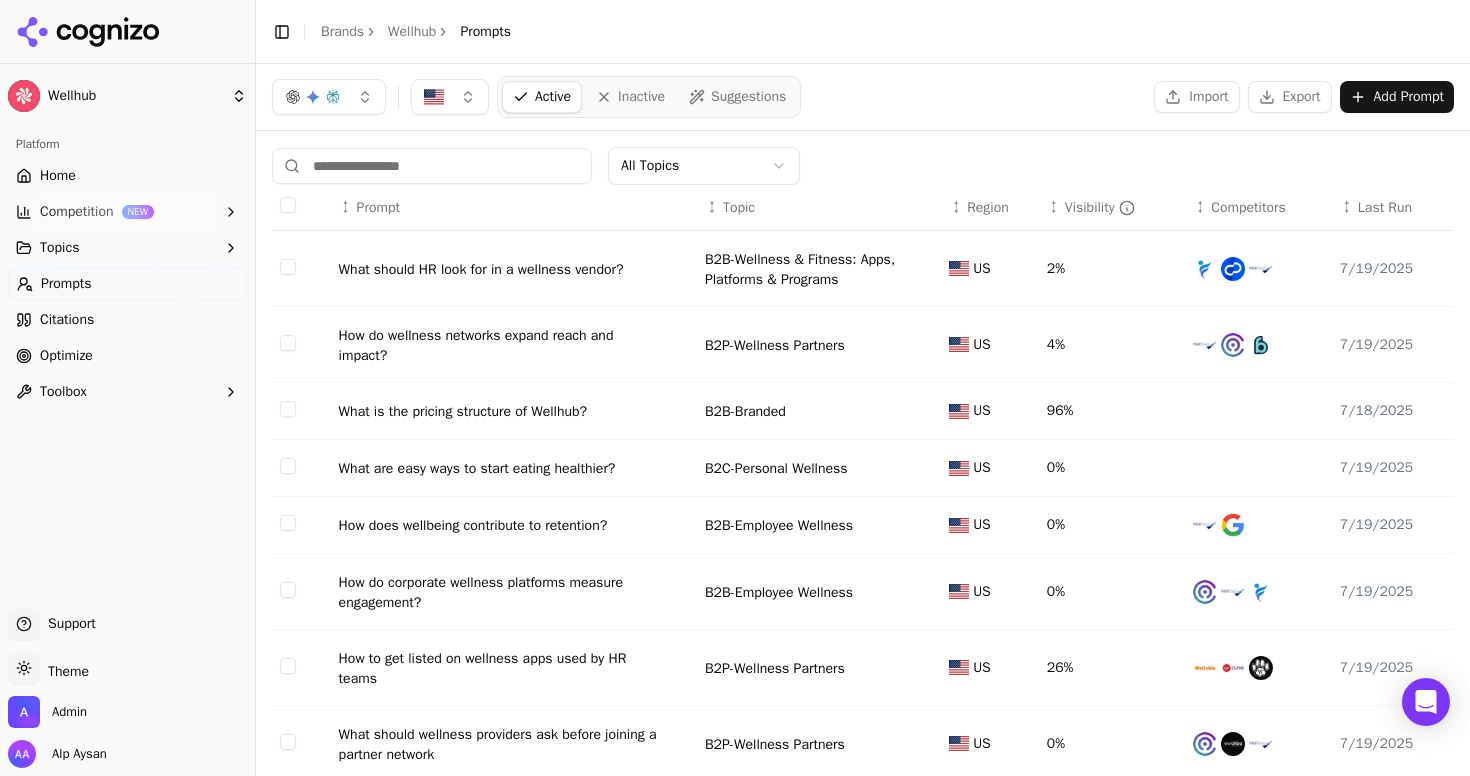 click on "Last Run" at bounding box center (1385, 208) 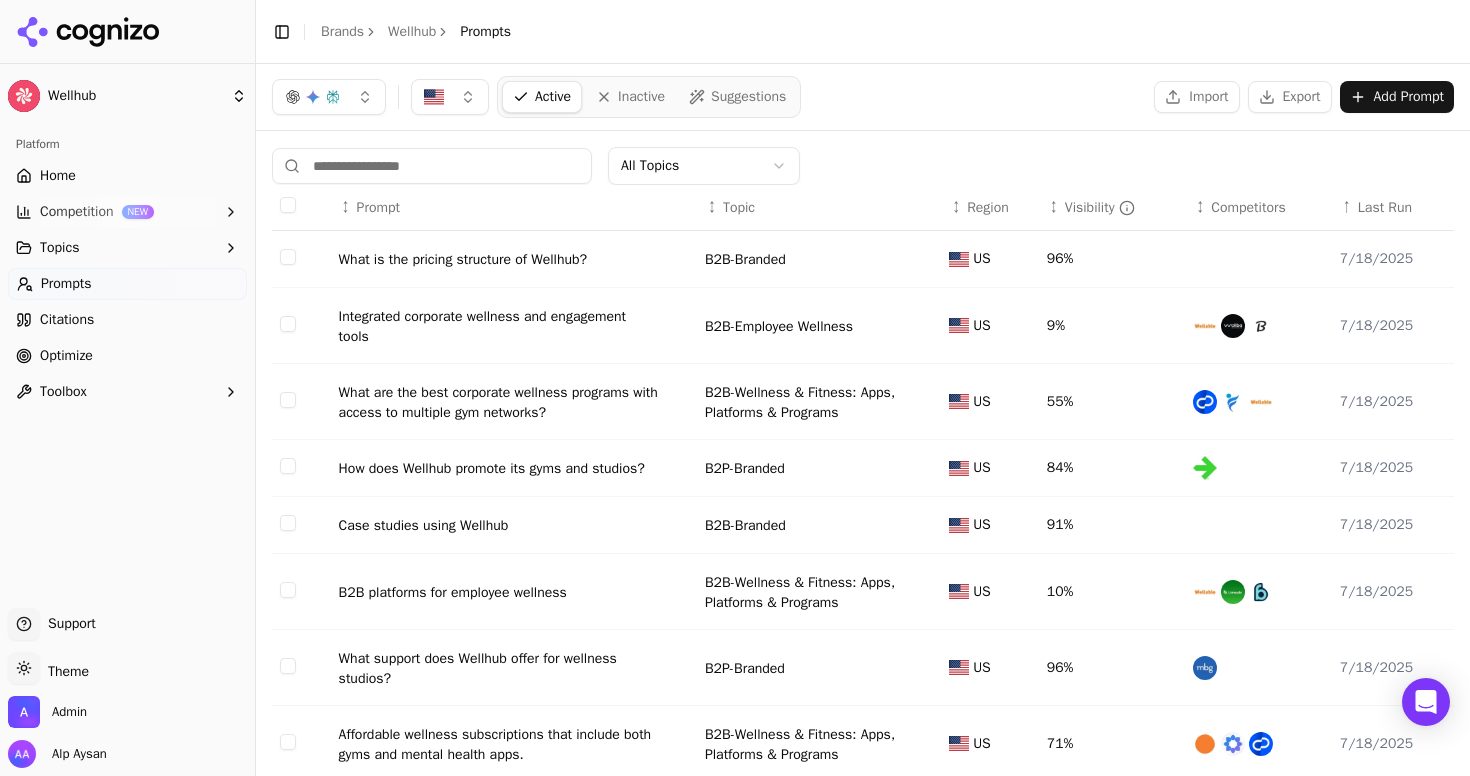 click on "Last Run" at bounding box center [1385, 208] 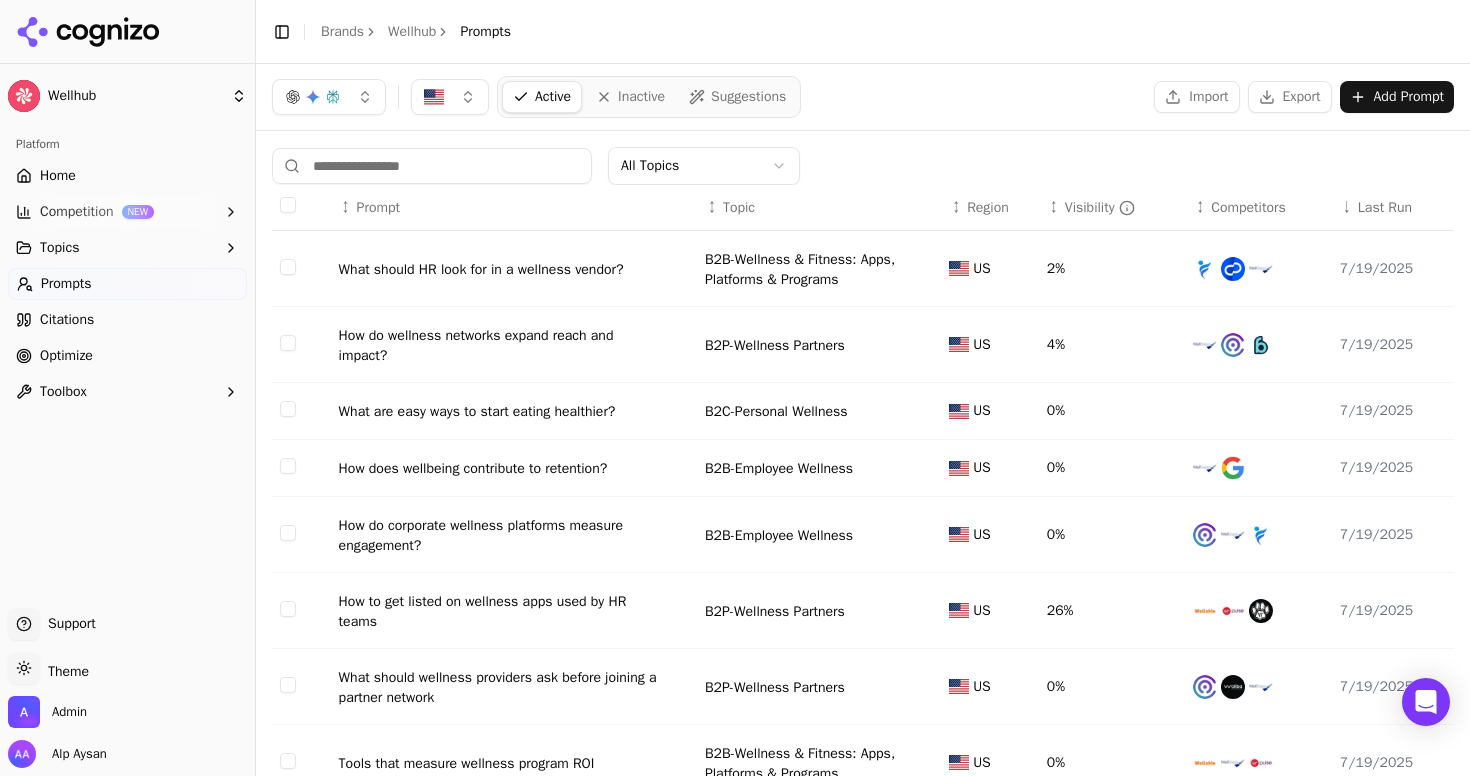 click on "Last Run" at bounding box center (1385, 208) 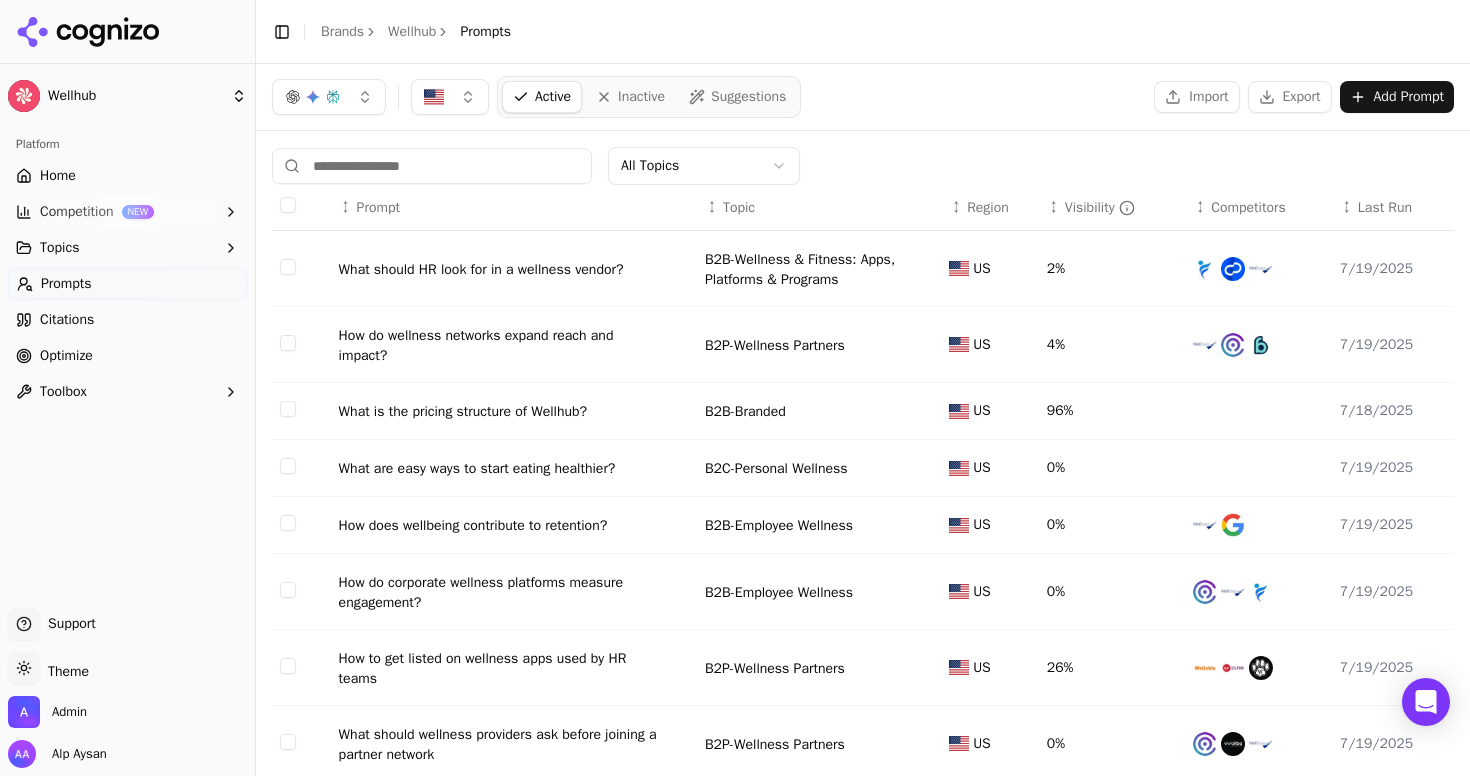 click on "Last Run" at bounding box center [1385, 208] 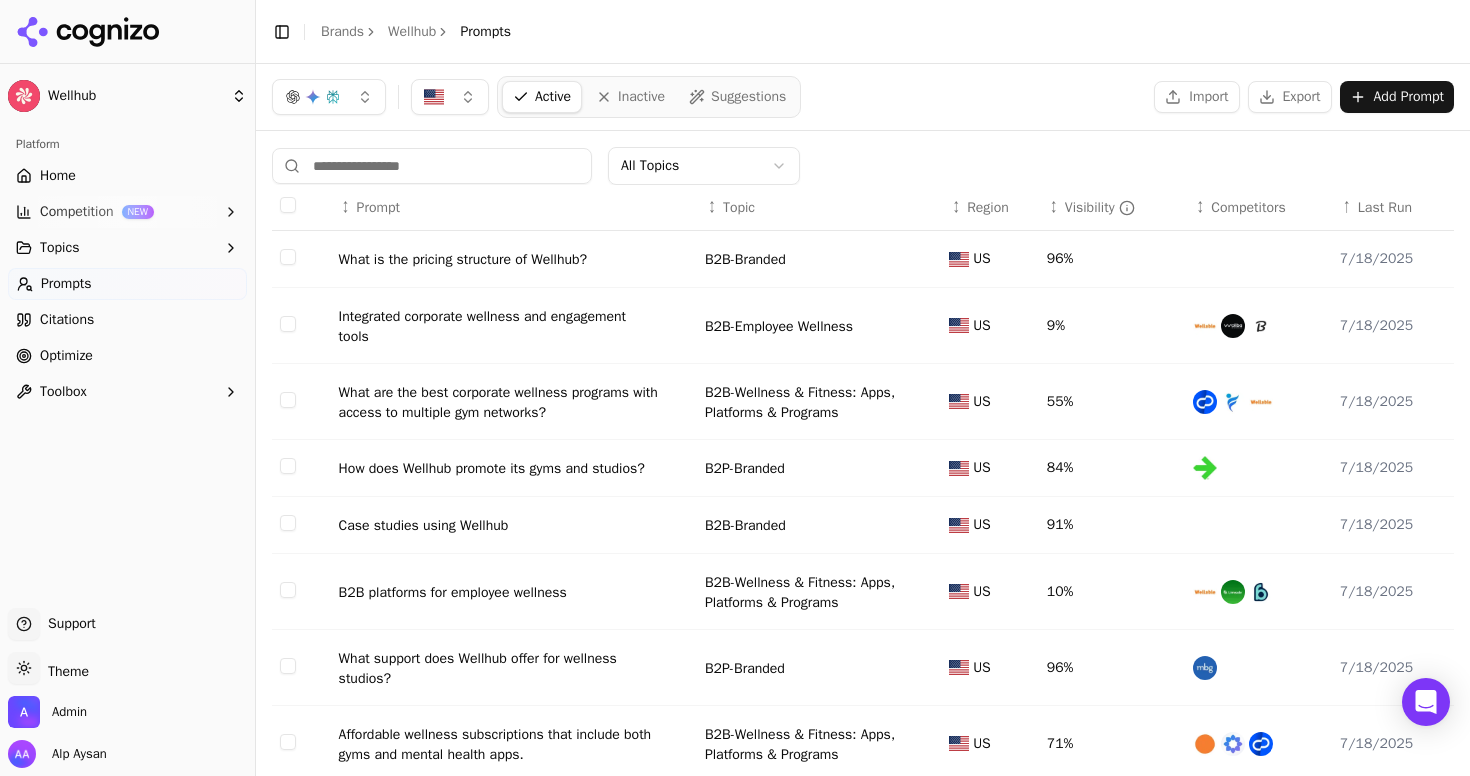 scroll, scrollTop: 240, scrollLeft: 0, axis: vertical 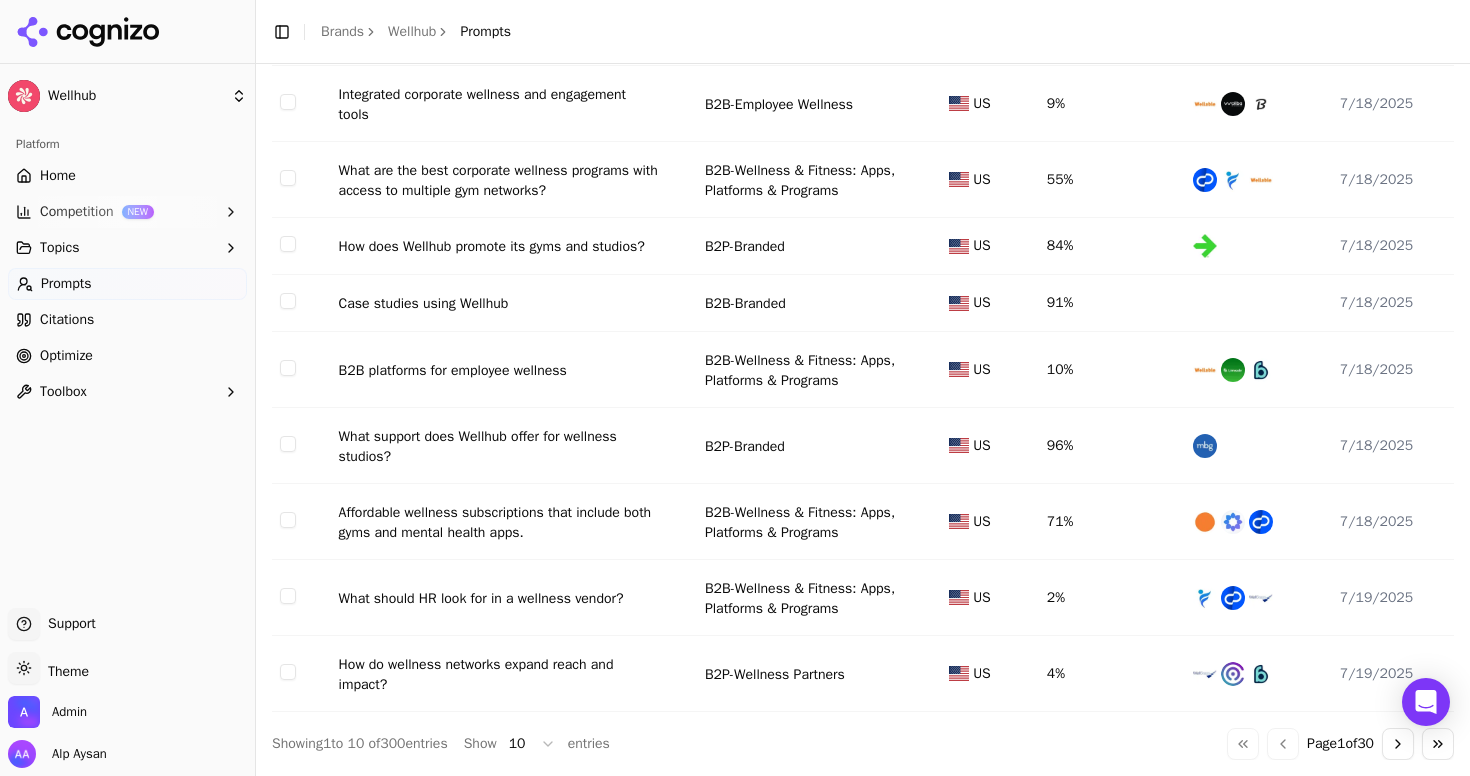 click on "B2B platforms for employee wellness" at bounding box center [453, 371] 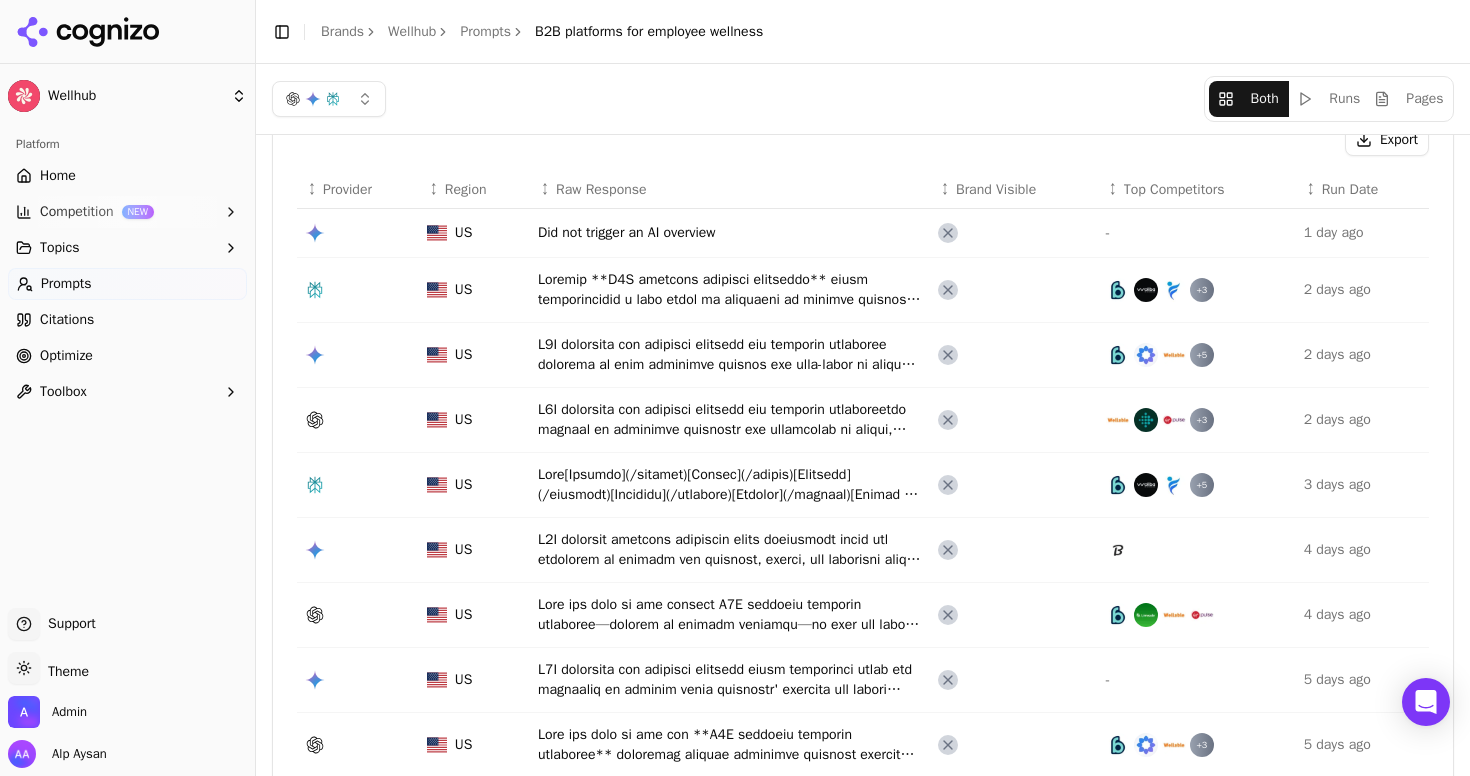 scroll, scrollTop: 0, scrollLeft: 0, axis: both 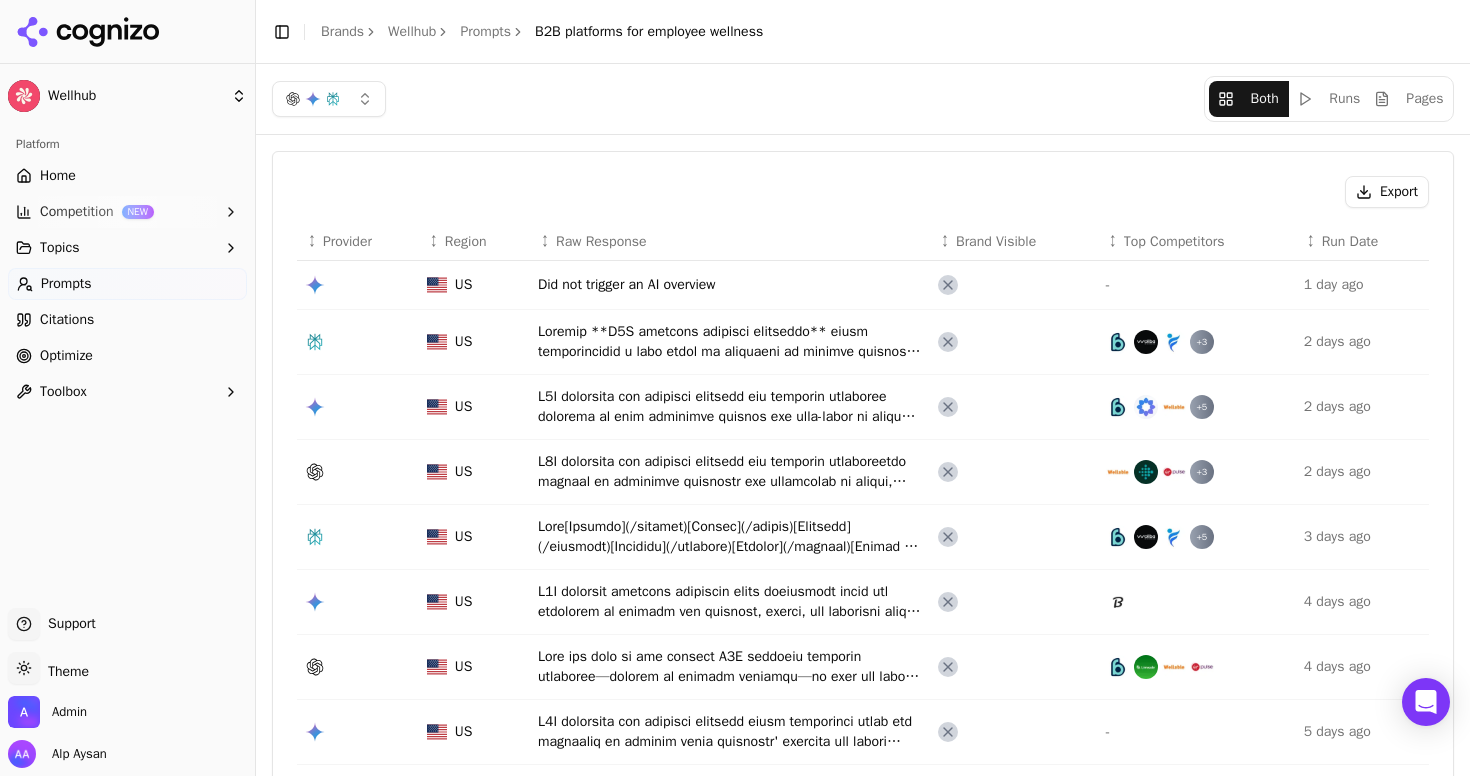 click 